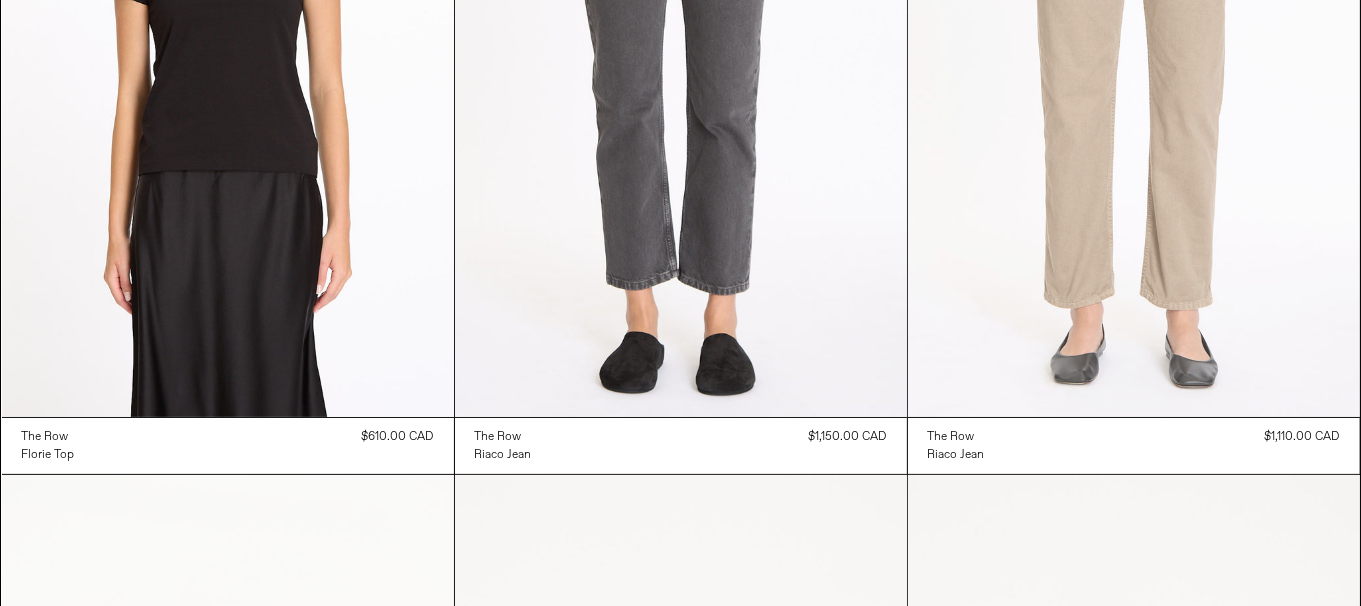 scroll, scrollTop: 14205, scrollLeft: 0, axis: vertical 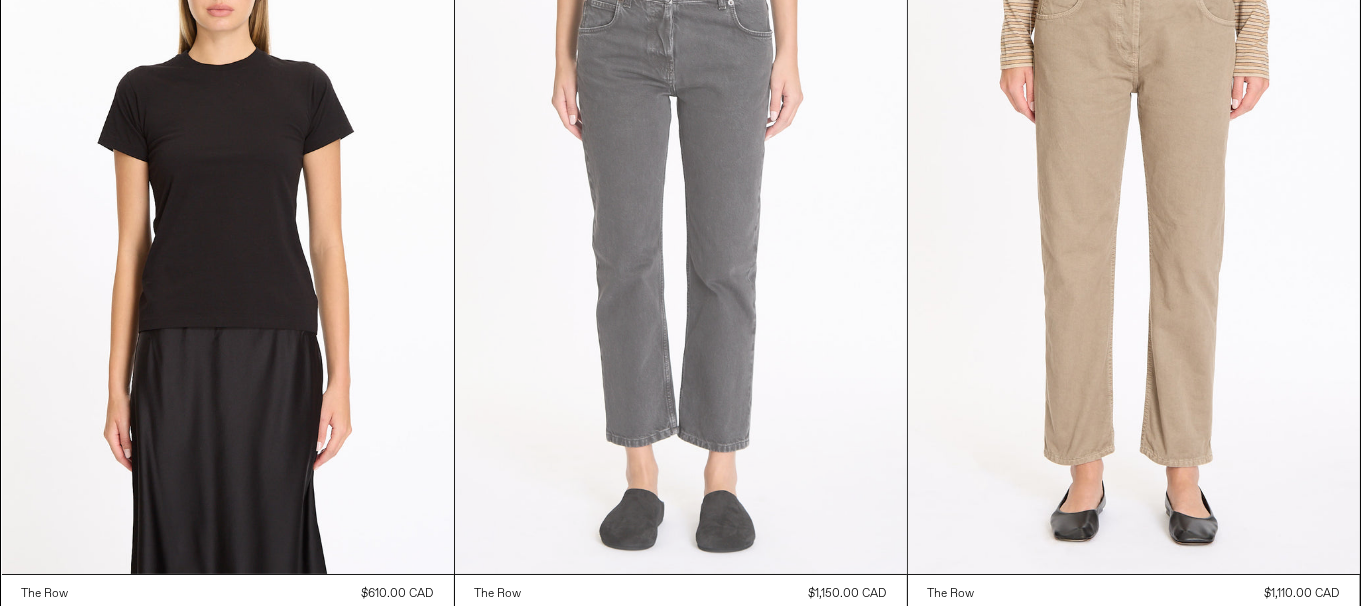 click at bounding box center (681, 235) 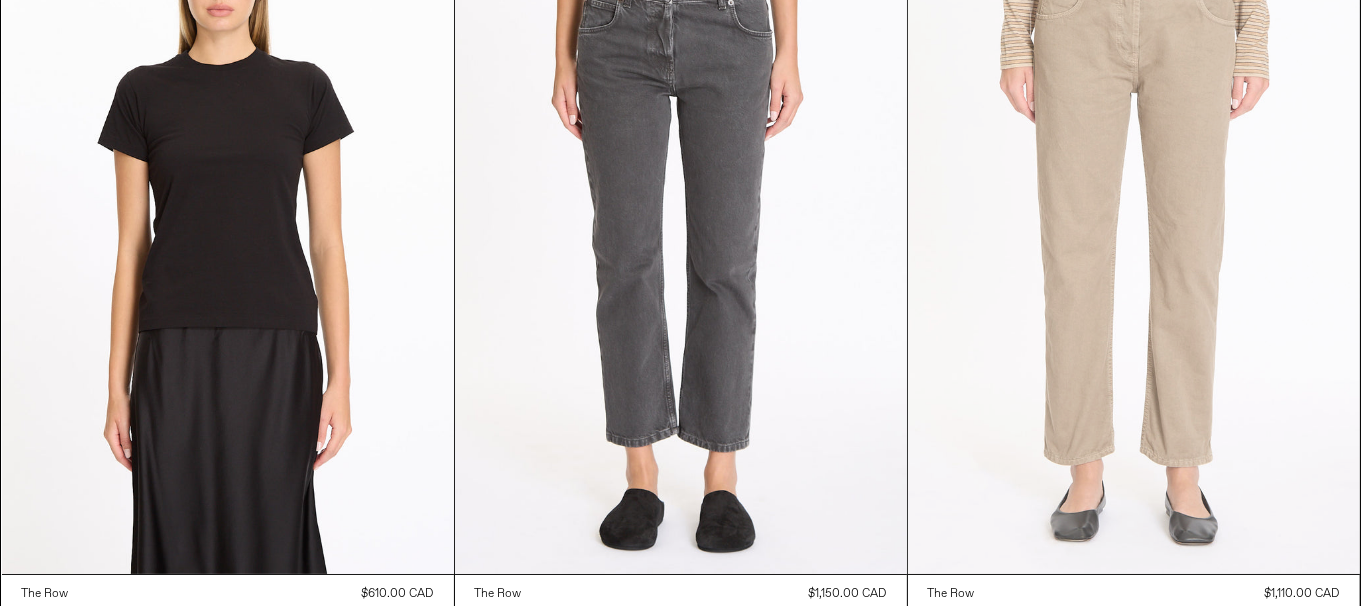 click at bounding box center [1134, 235] 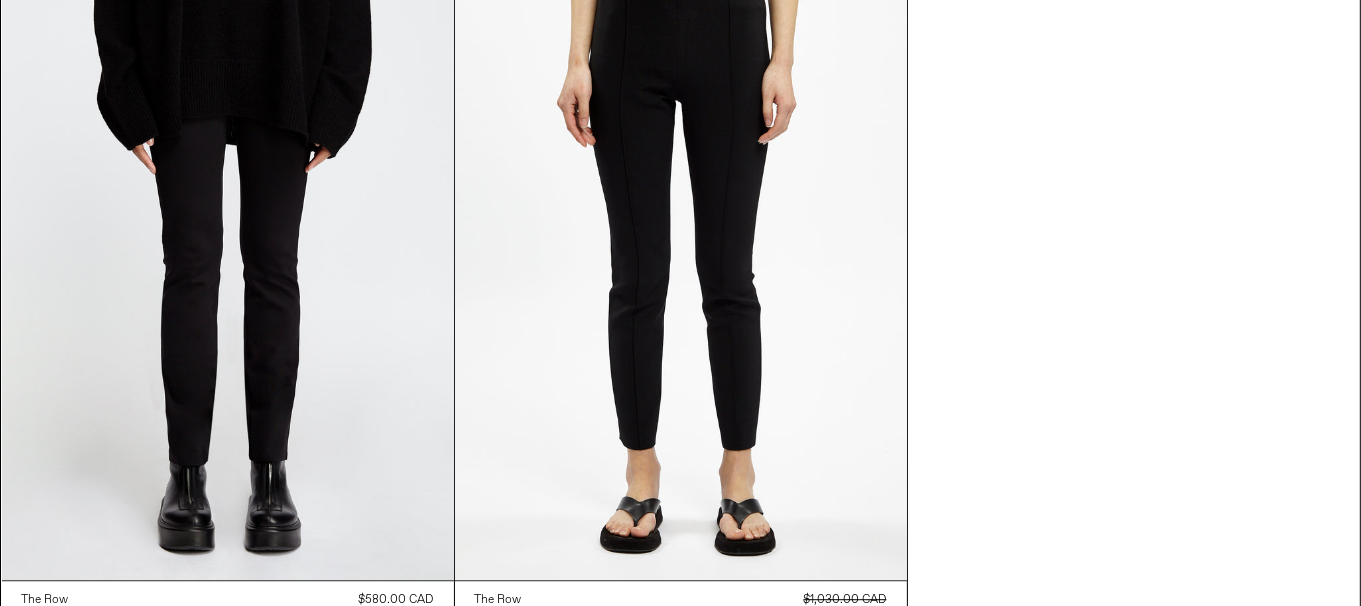 scroll, scrollTop: 26092, scrollLeft: 0, axis: vertical 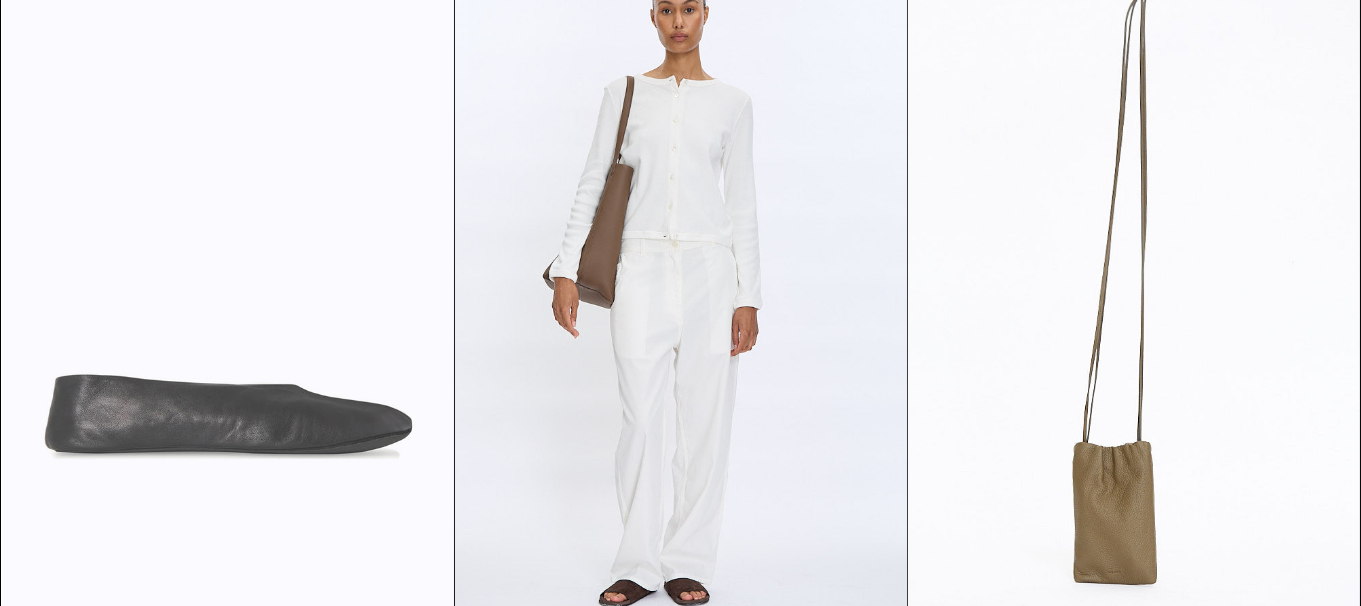 click at bounding box center [228, 293] 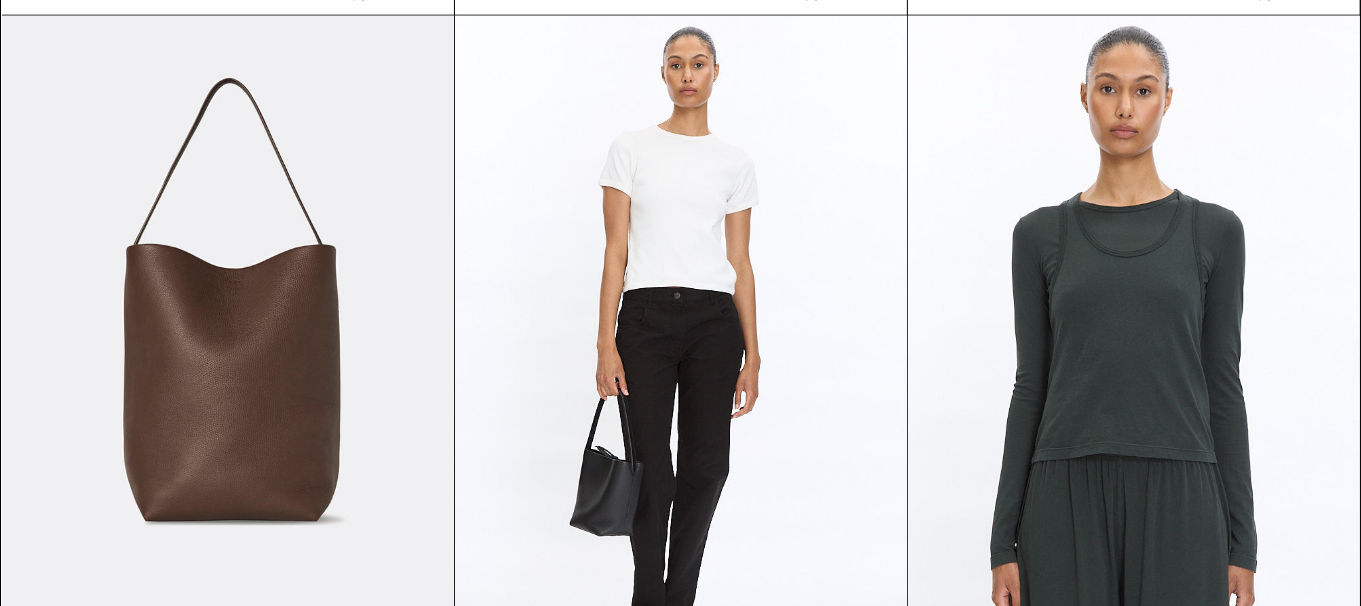 scroll, scrollTop: 2400, scrollLeft: 0, axis: vertical 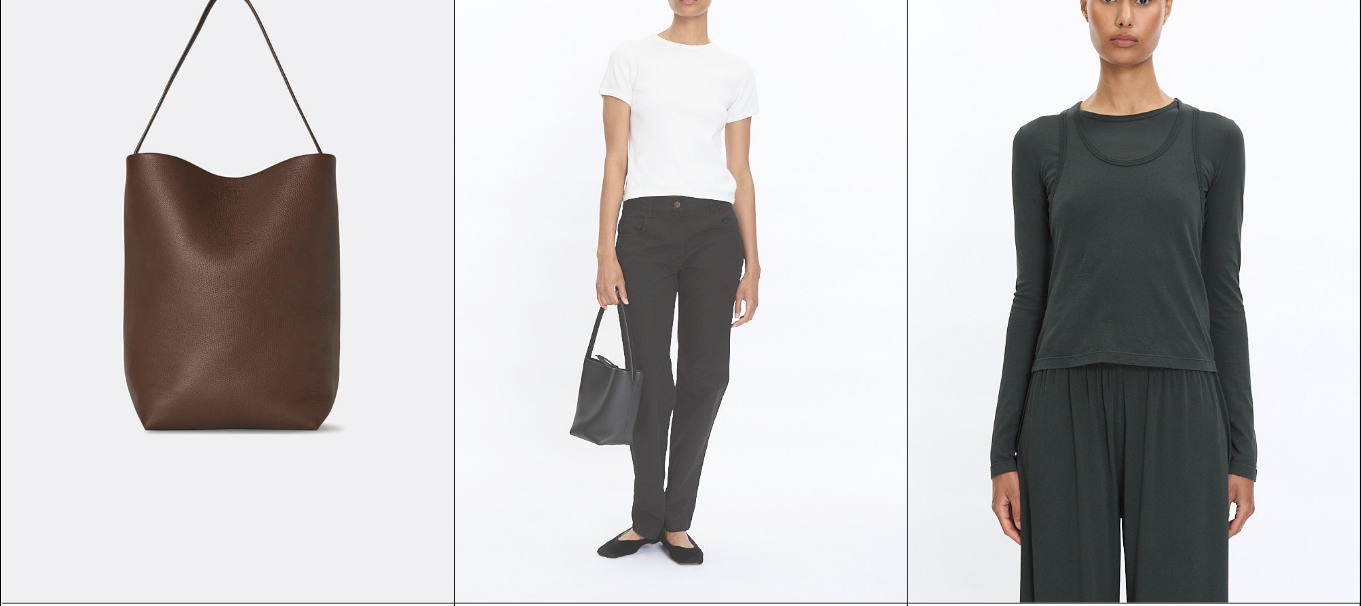 click at bounding box center [681, 264] 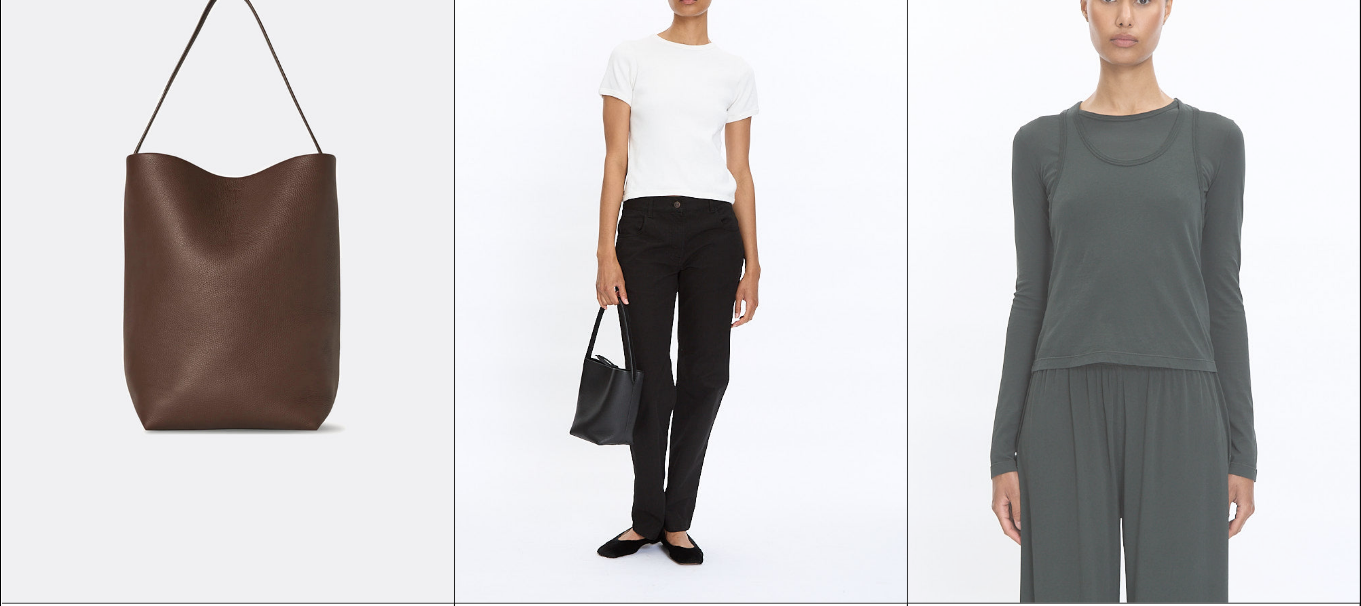 click at bounding box center [1134, 264] 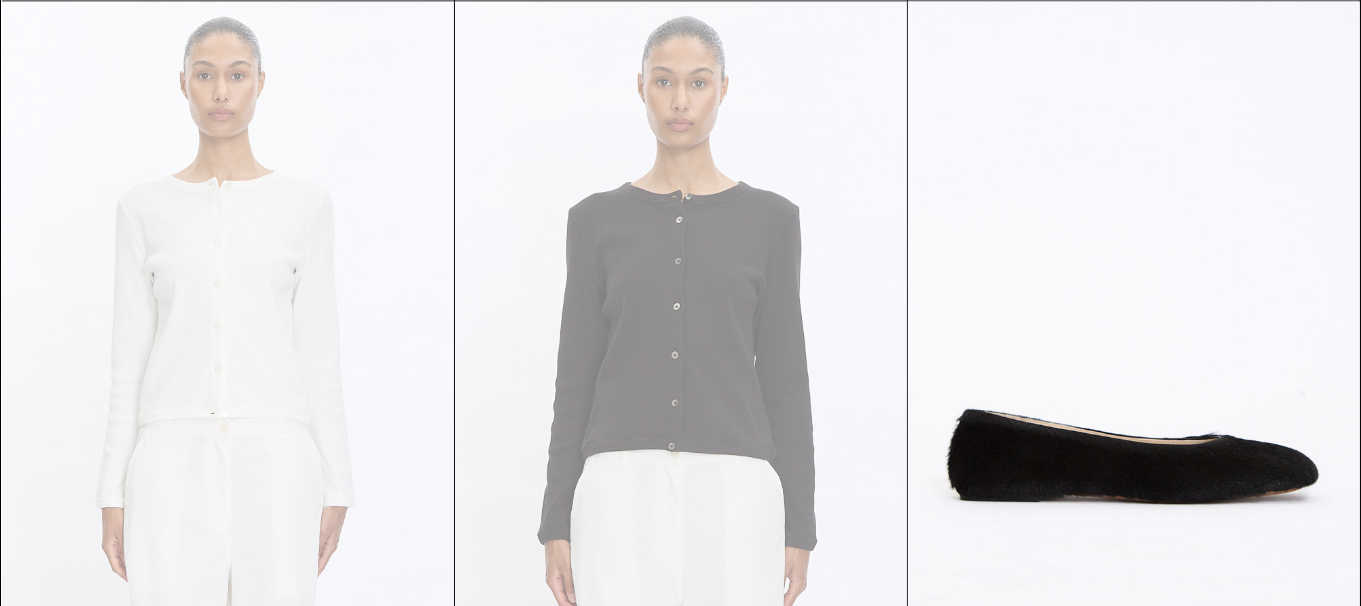 scroll, scrollTop: 3900, scrollLeft: 0, axis: vertical 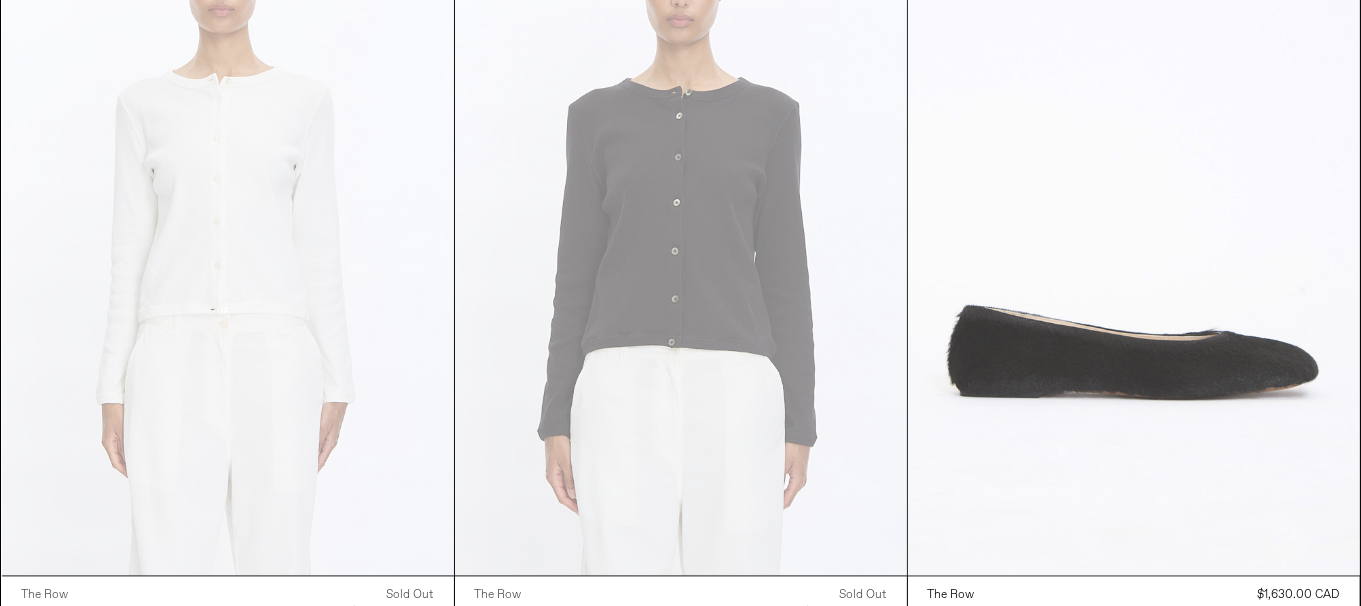 click at bounding box center [1134, 236] 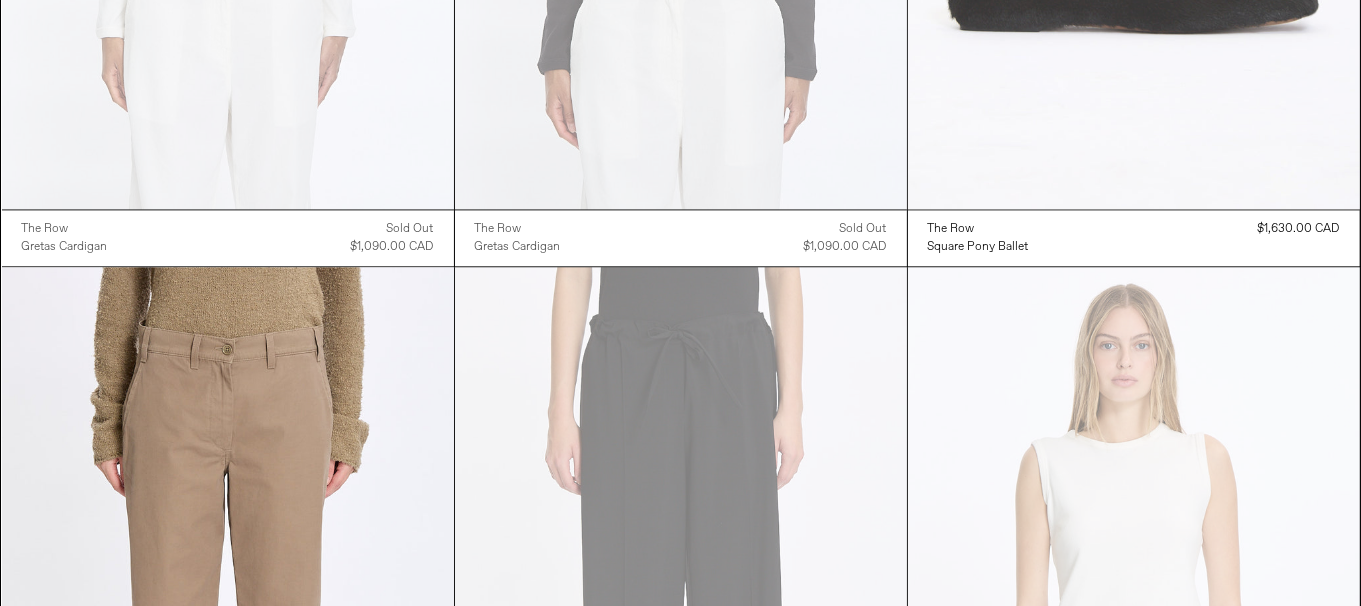 scroll, scrollTop: 4400, scrollLeft: 0, axis: vertical 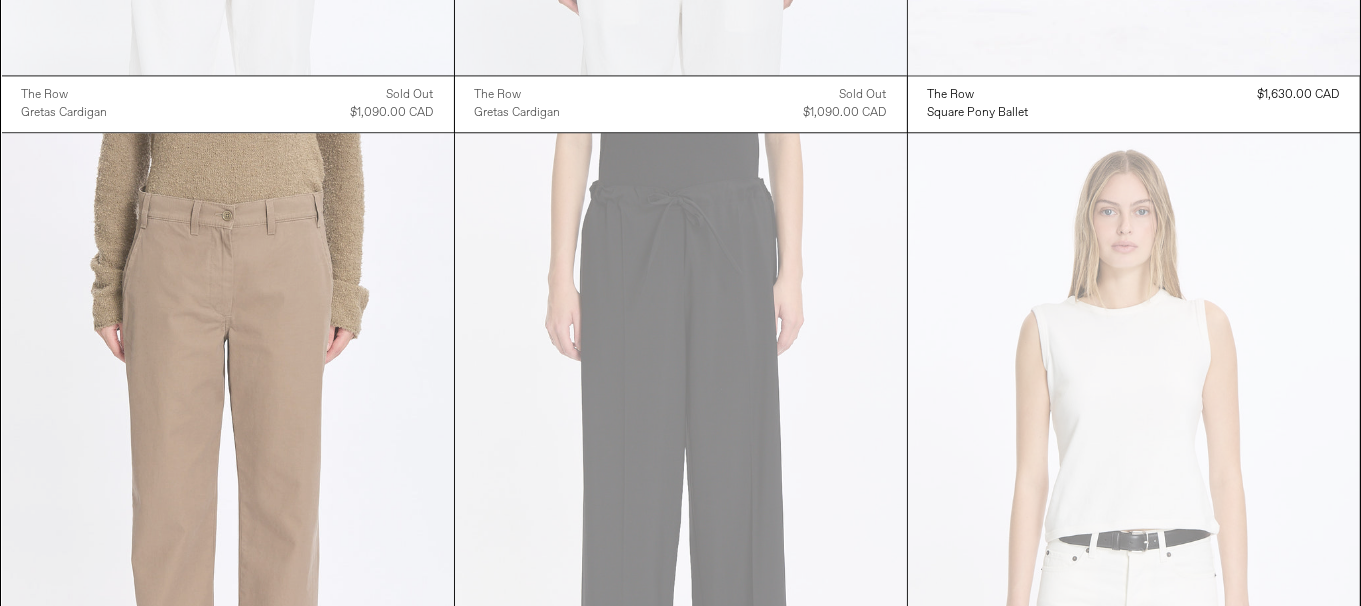 click at bounding box center [228, 472] 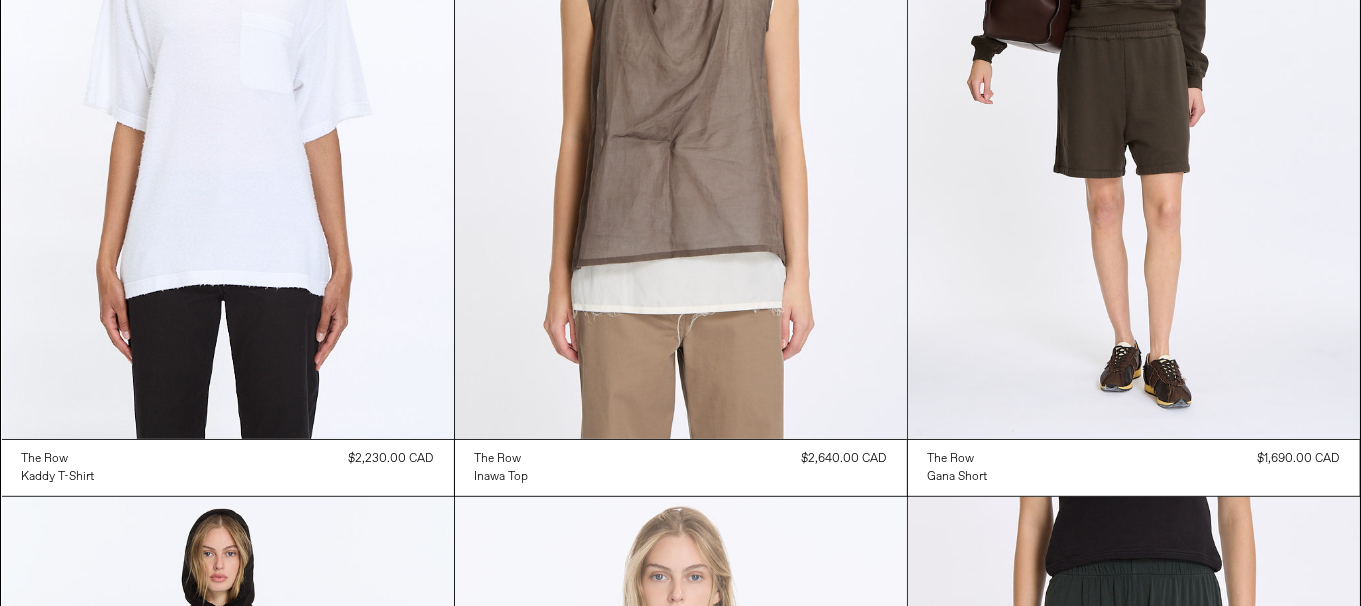 scroll, scrollTop: 7399, scrollLeft: 0, axis: vertical 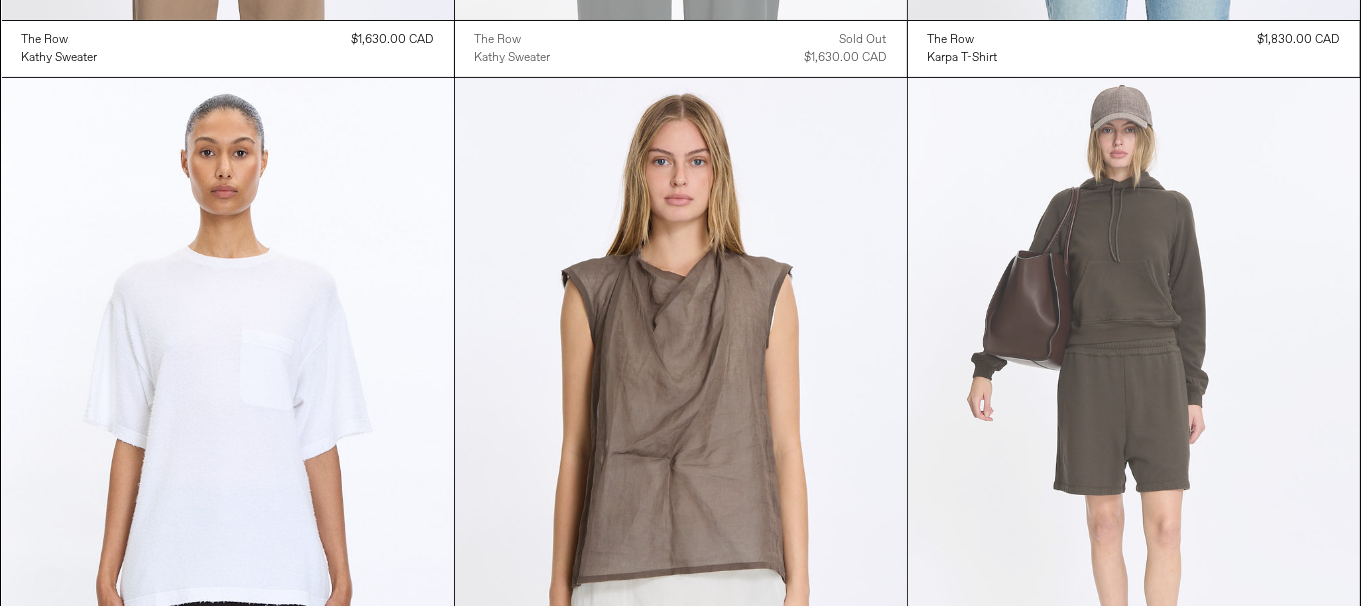 click at bounding box center (1134, 417) 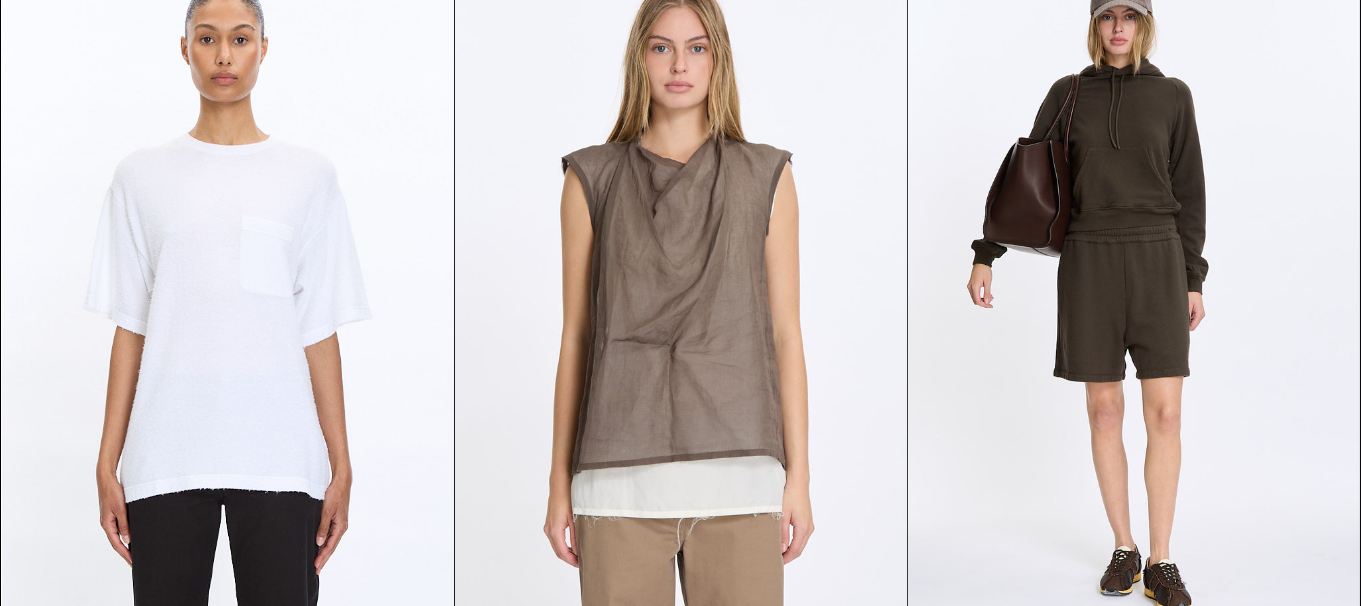 scroll, scrollTop: 7899, scrollLeft: 0, axis: vertical 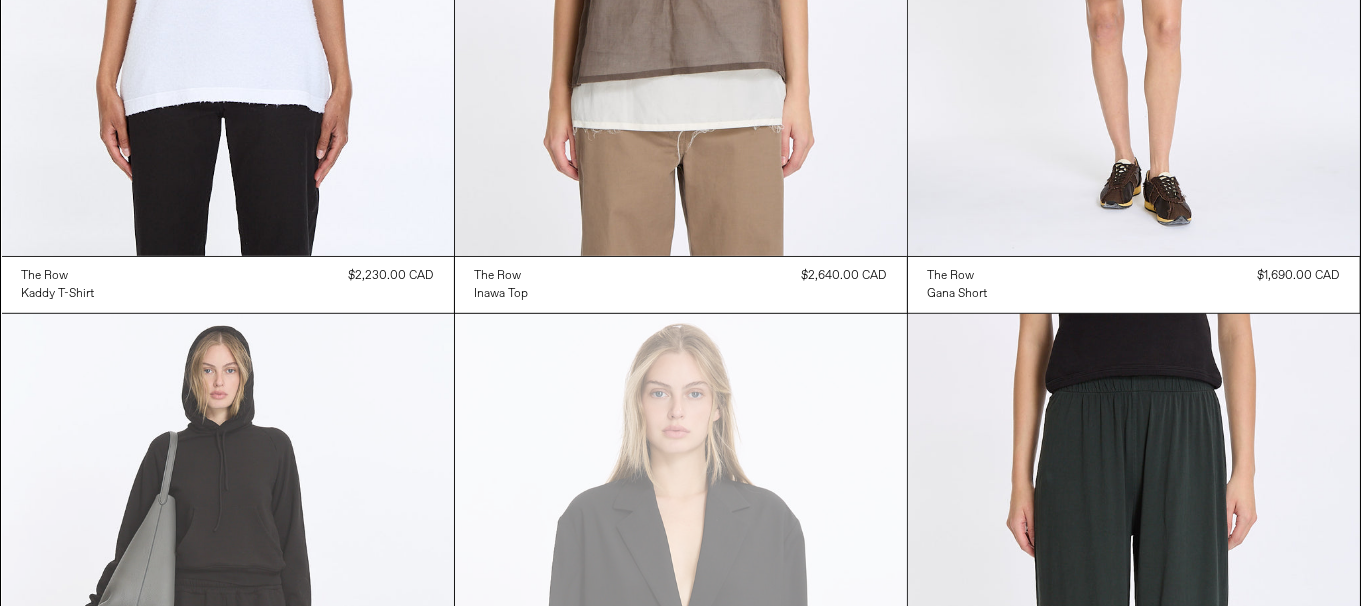 click at bounding box center [228, 653] 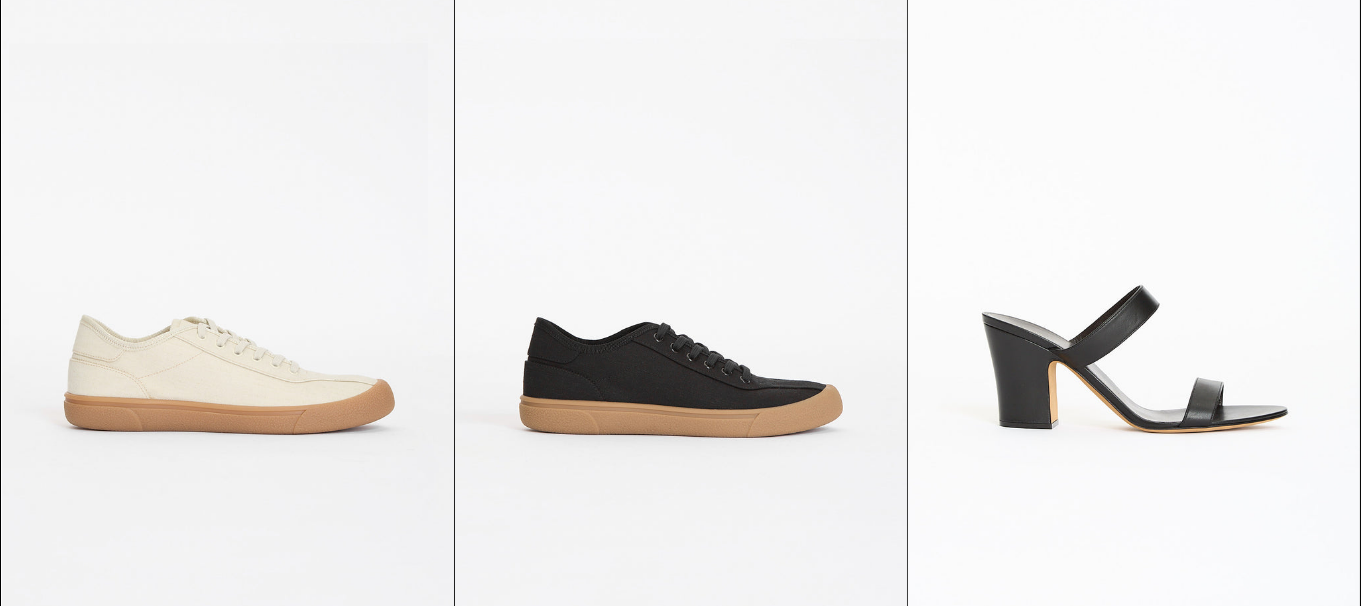 scroll, scrollTop: 12100, scrollLeft: 0, axis: vertical 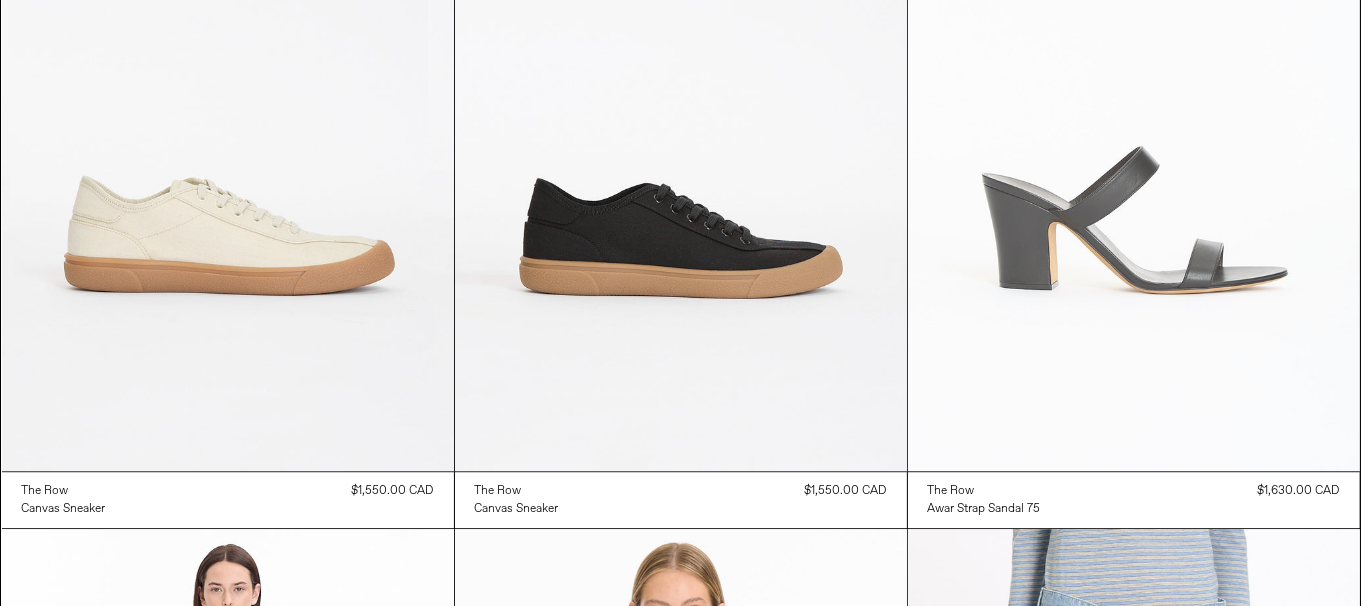 click at bounding box center (1134, 132) 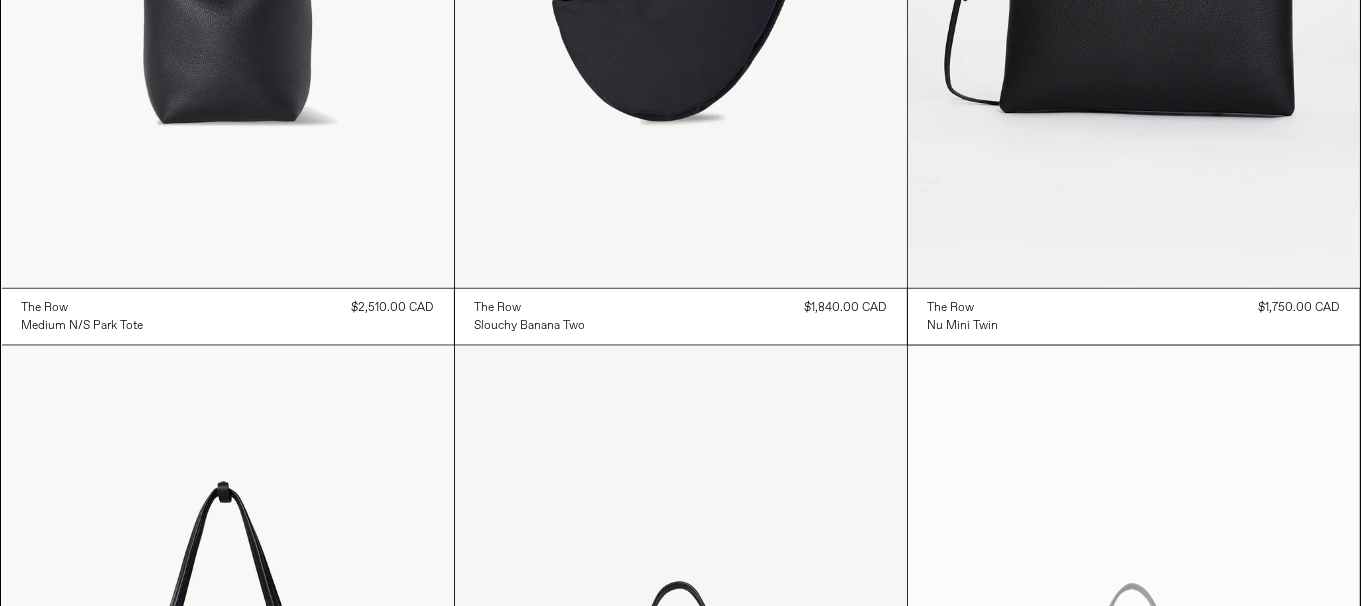 scroll, scrollTop: 17300, scrollLeft: 0, axis: vertical 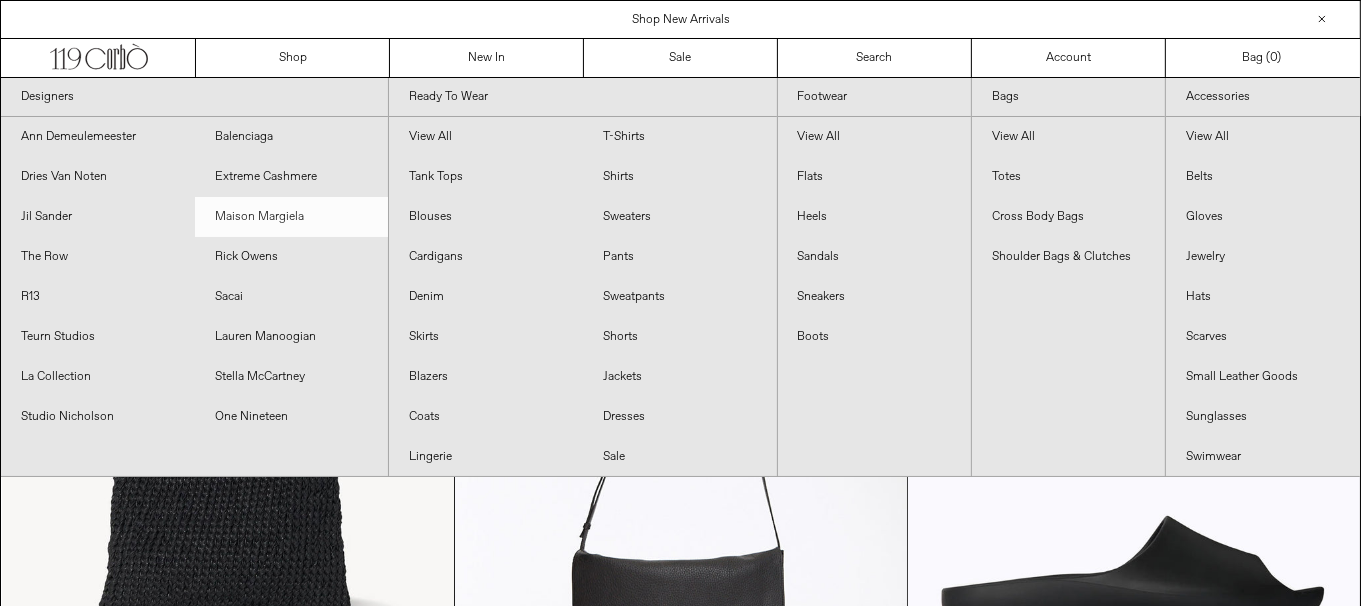 click on "Maison Margiela" at bounding box center [292, 217] 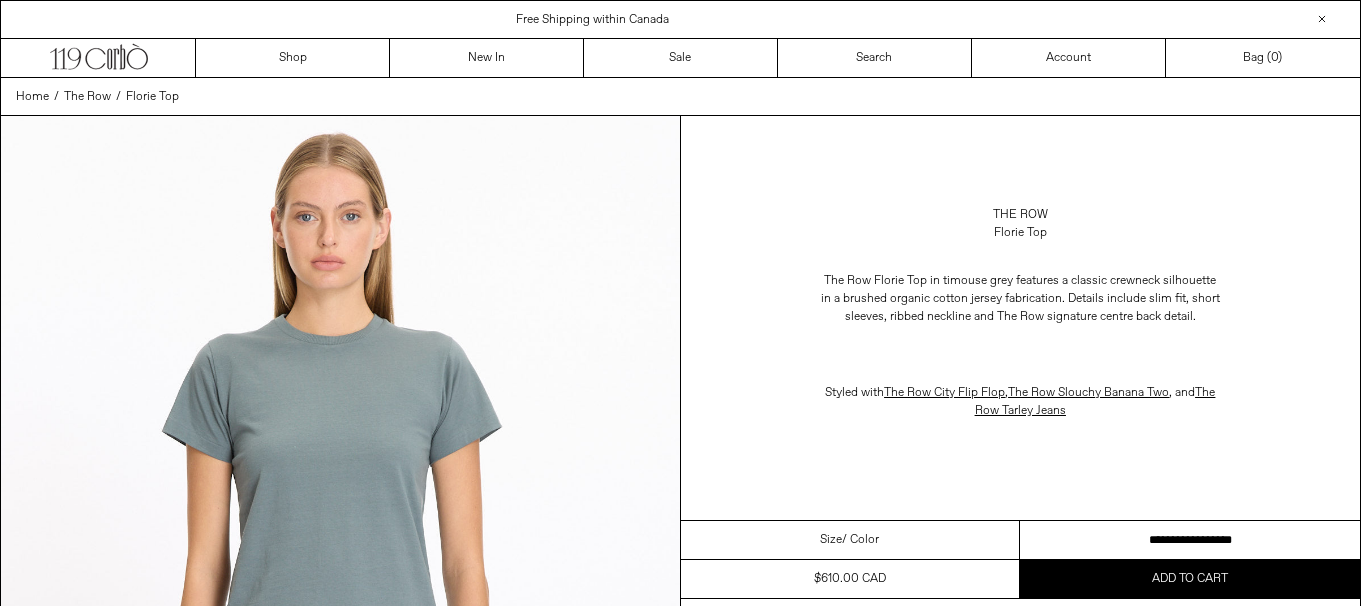 scroll, scrollTop: 0, scrollLeft: 0, axis: both 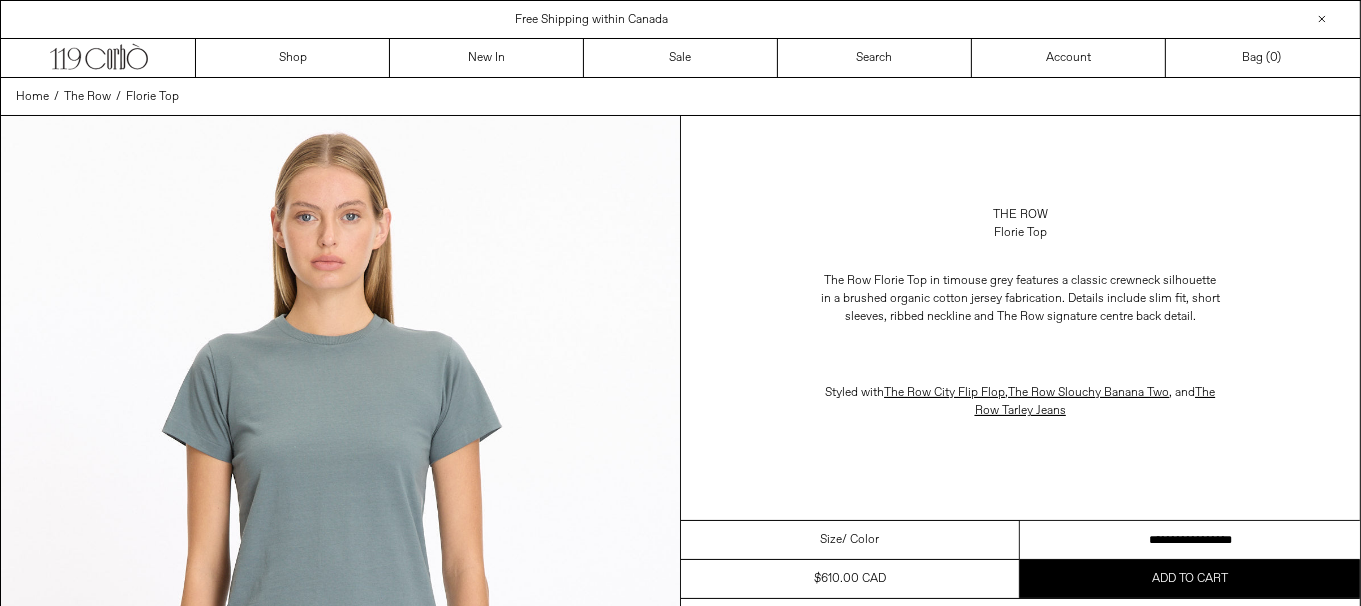 click on "**********" at bounding box center (1190, 540) 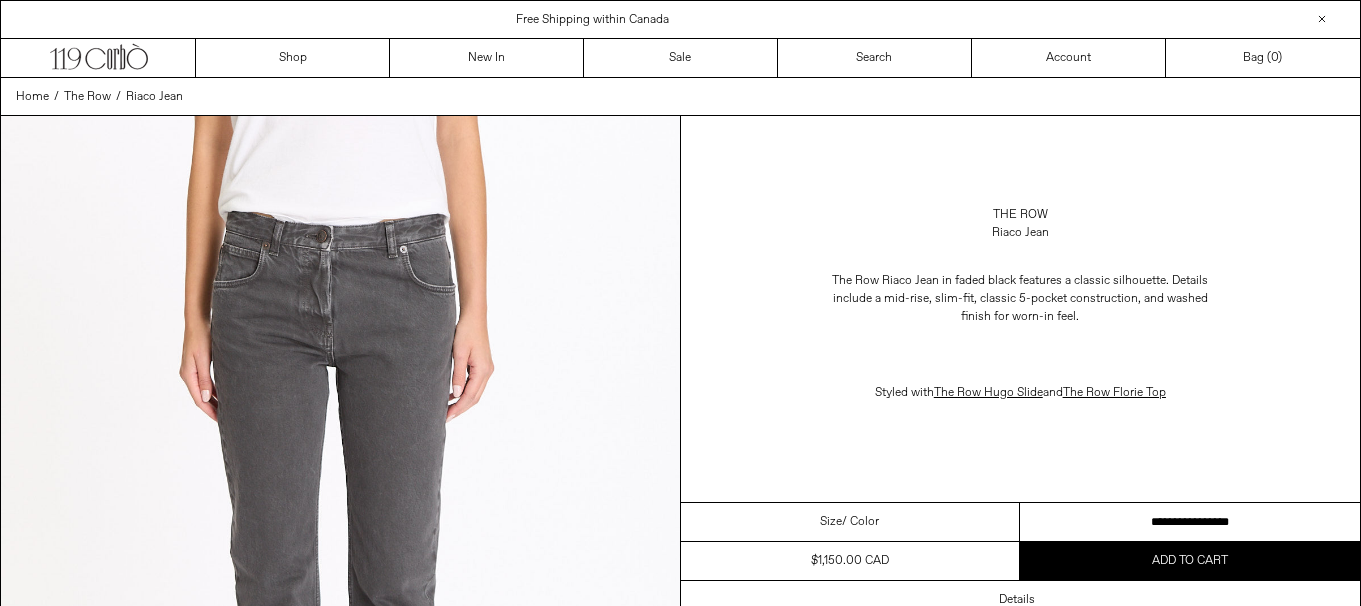 scroll, scrollTop: 0, scrollLeft: 0, axis: both 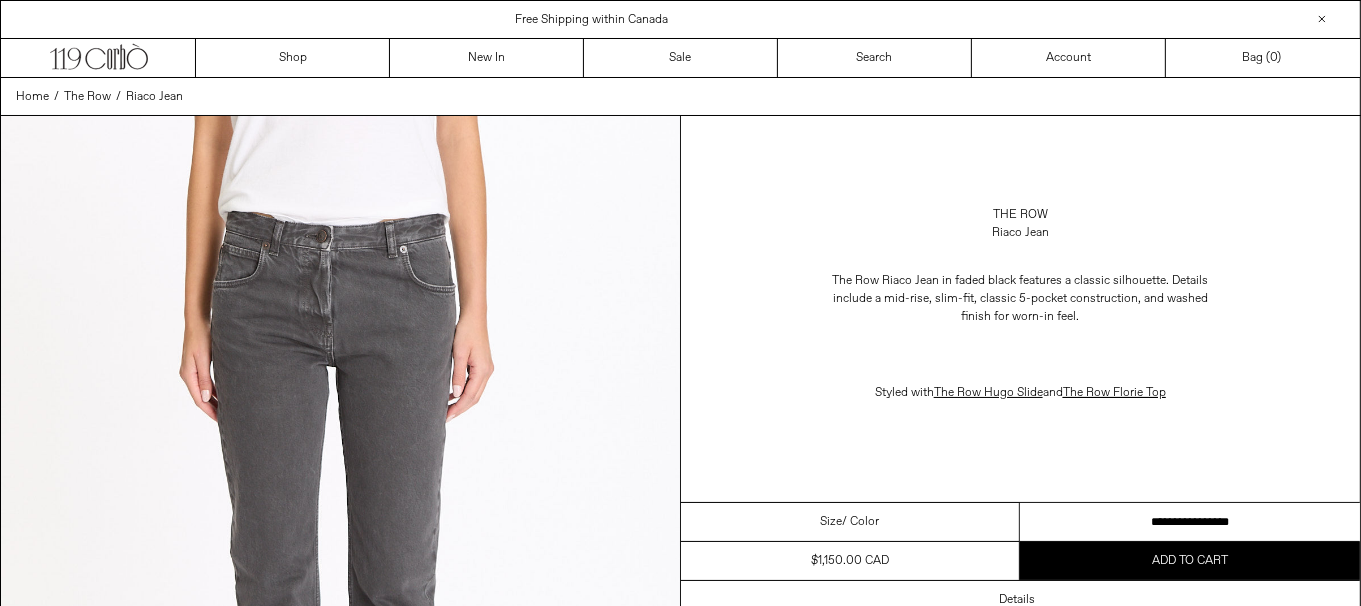 click on "**********" at bounding box center [1190, 522] 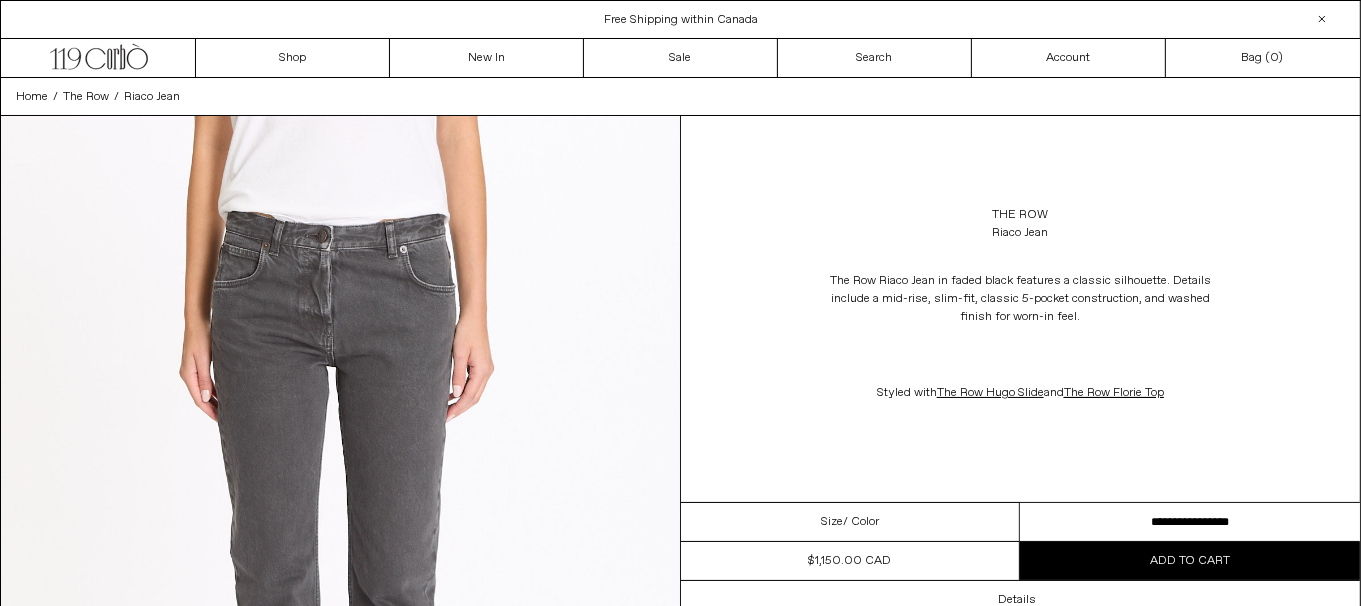scroll, scrollTop: 0, scrollLeft: 0, axis: both 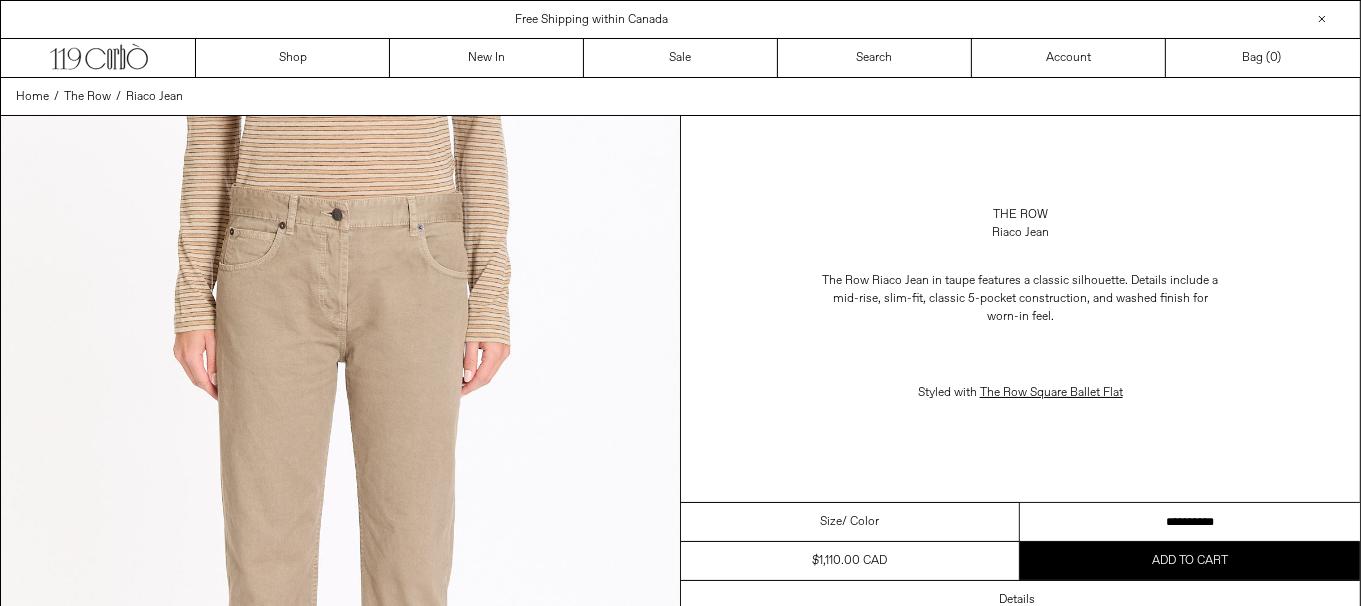 drag, startPoint x: 1214, startPoint y: 518, endPoint x: 1374, endPoint y: 521, distance: 160.02812 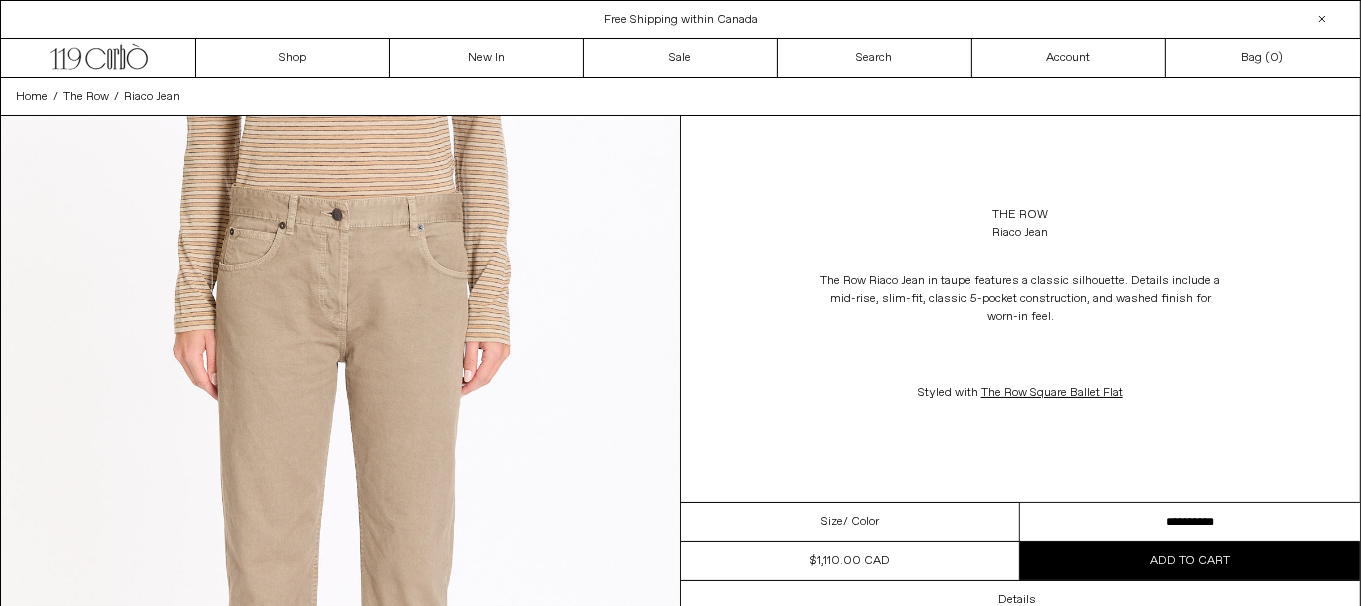 scroll, scrollTop: 0, scrollLeft: 0, axis: both 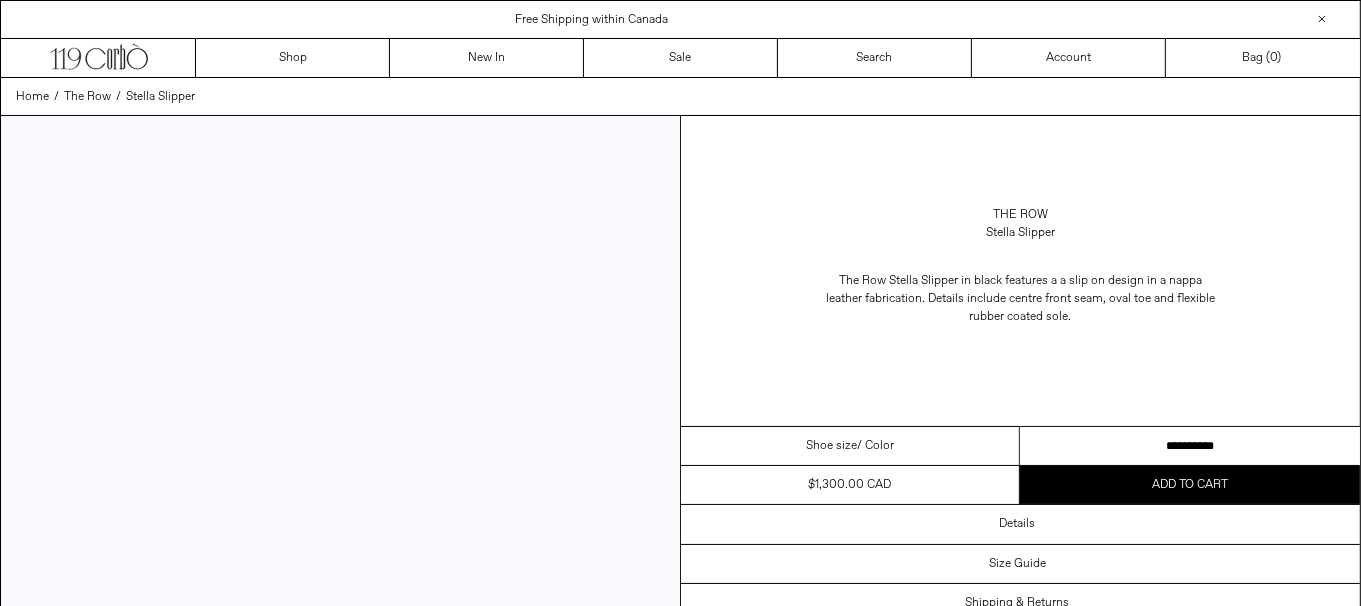 click on "**********" at bounding box center [1190, 446] 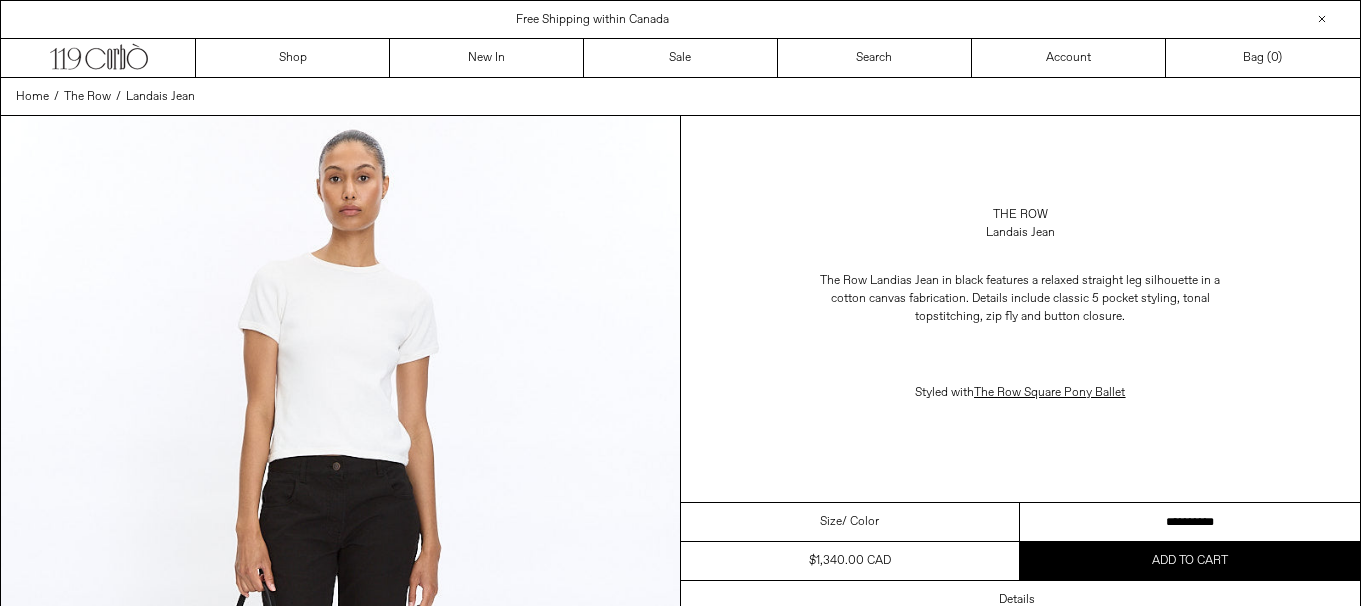scroll, scrollTop: 0, scrollLeft: 0, axis: both 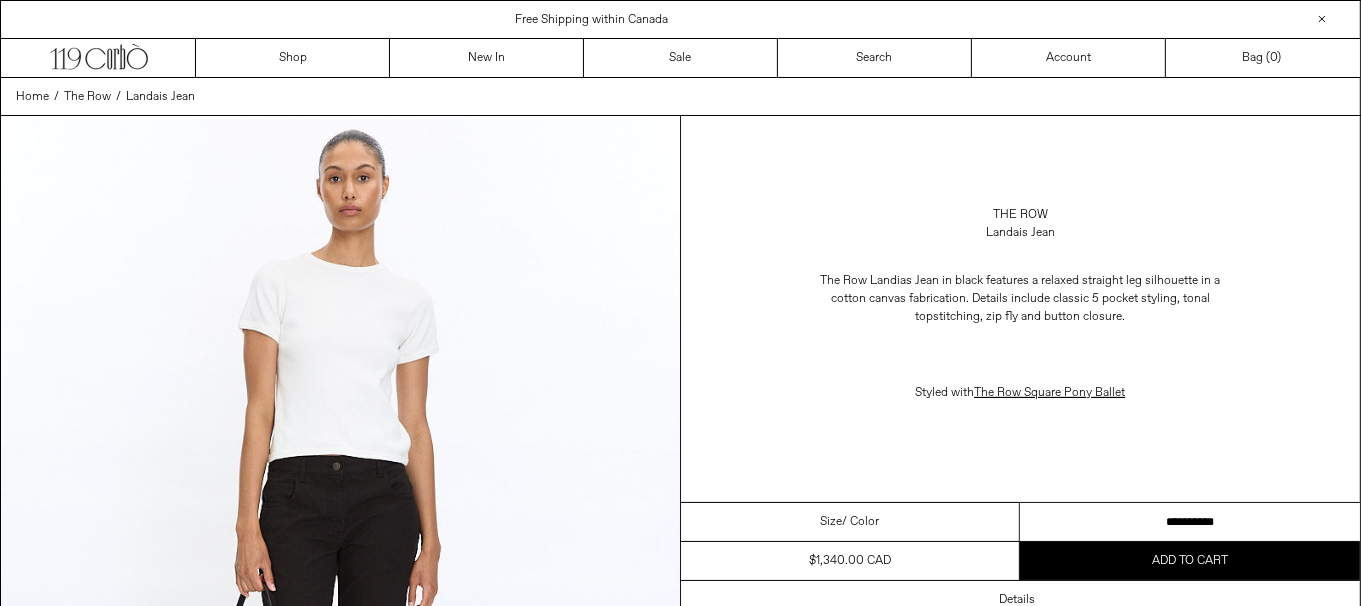 drag, startPoint x: 1182, startPoint y: 521, endPoint x: 1226, endPoint y: 515, distance: 44.407207 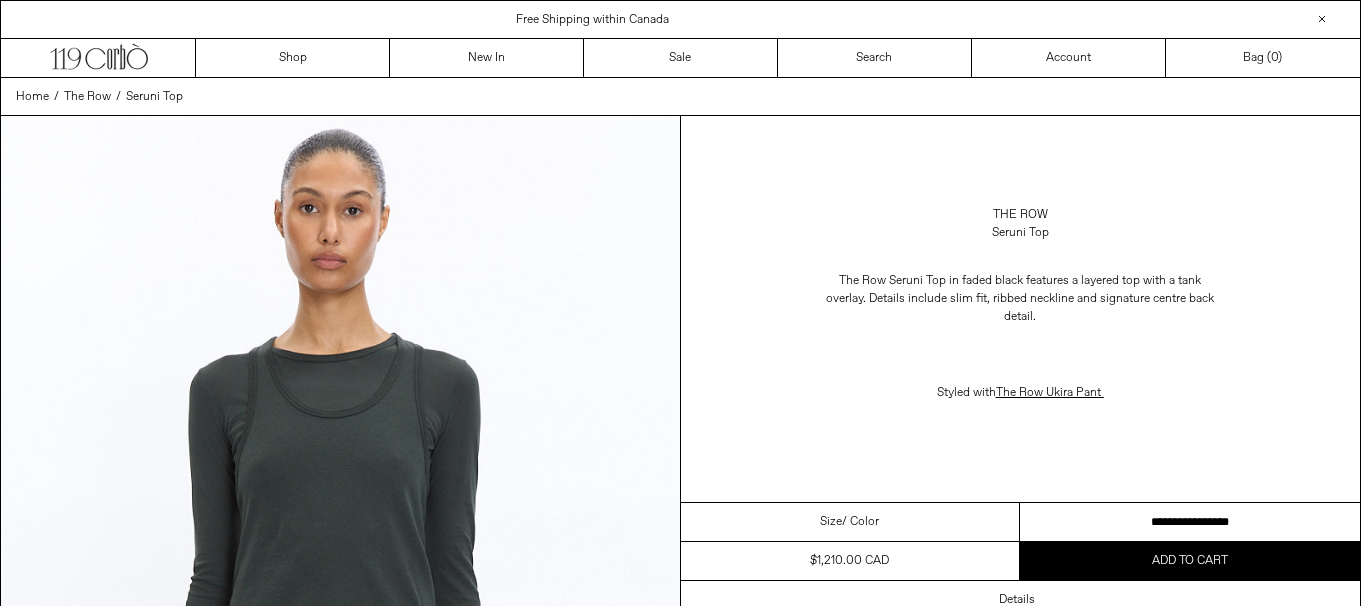 scroll, scrollTop: 0, scrollLeft: 0, axis: both 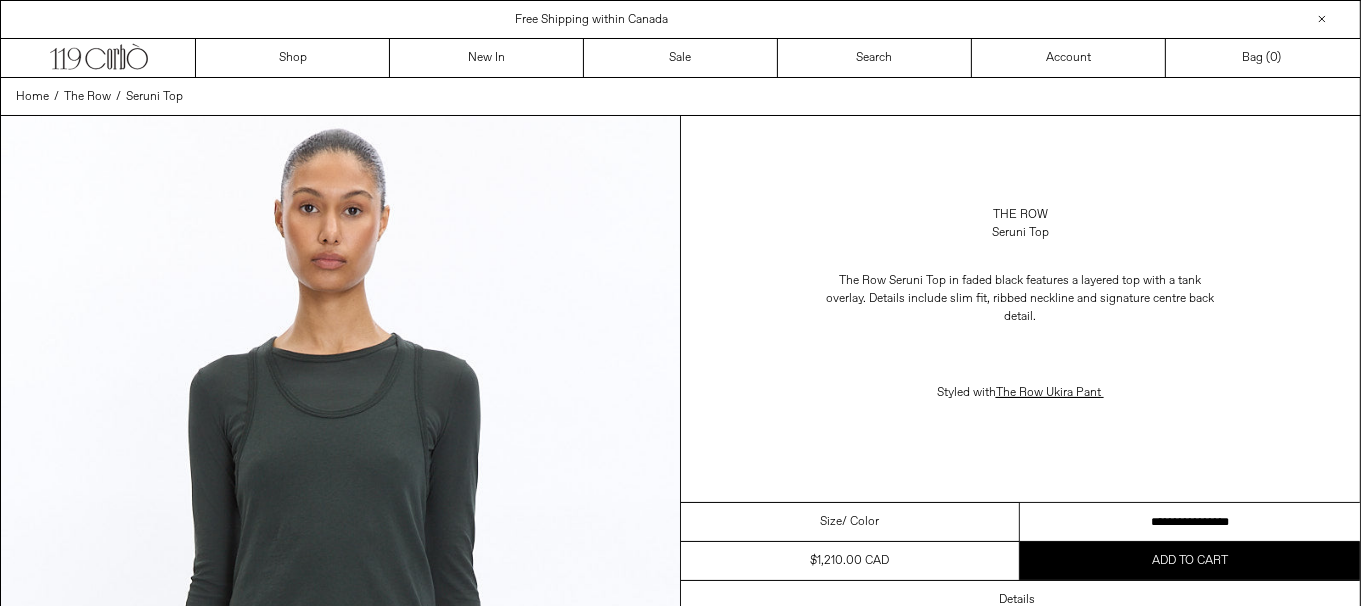 drag, startPoint x: 1230, startPoint y: 515, endPoint x: 1374, endPoint y: 508, distance: 144.17004 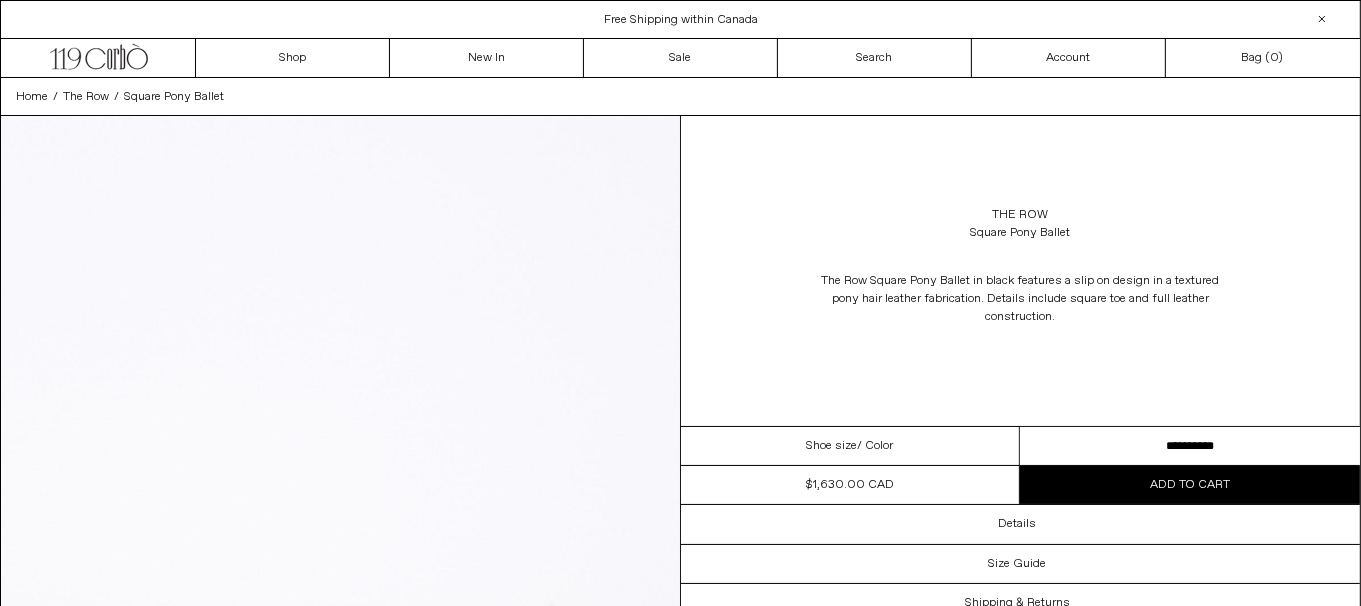 scroll, scrollTop: 0, scrollLeft: 0, axis: both 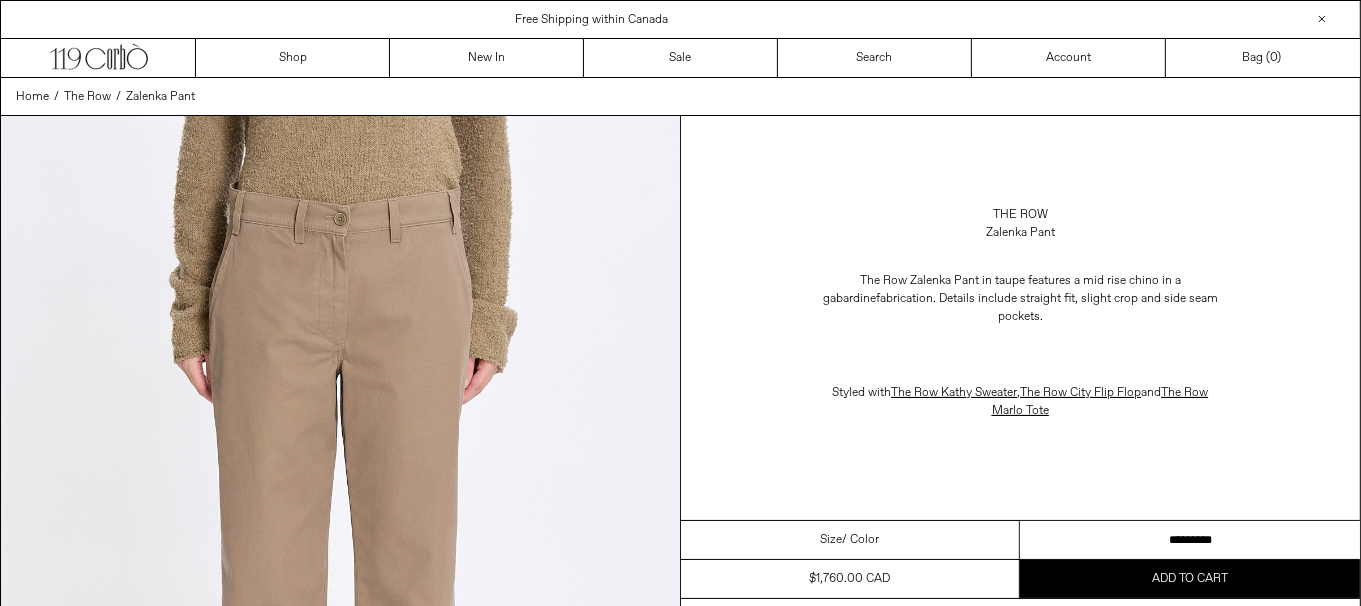 drag, startPoint x: 0, startPoint y: 0, endPoint x: 1250, endPoint y: 508, distance: 1349.2827 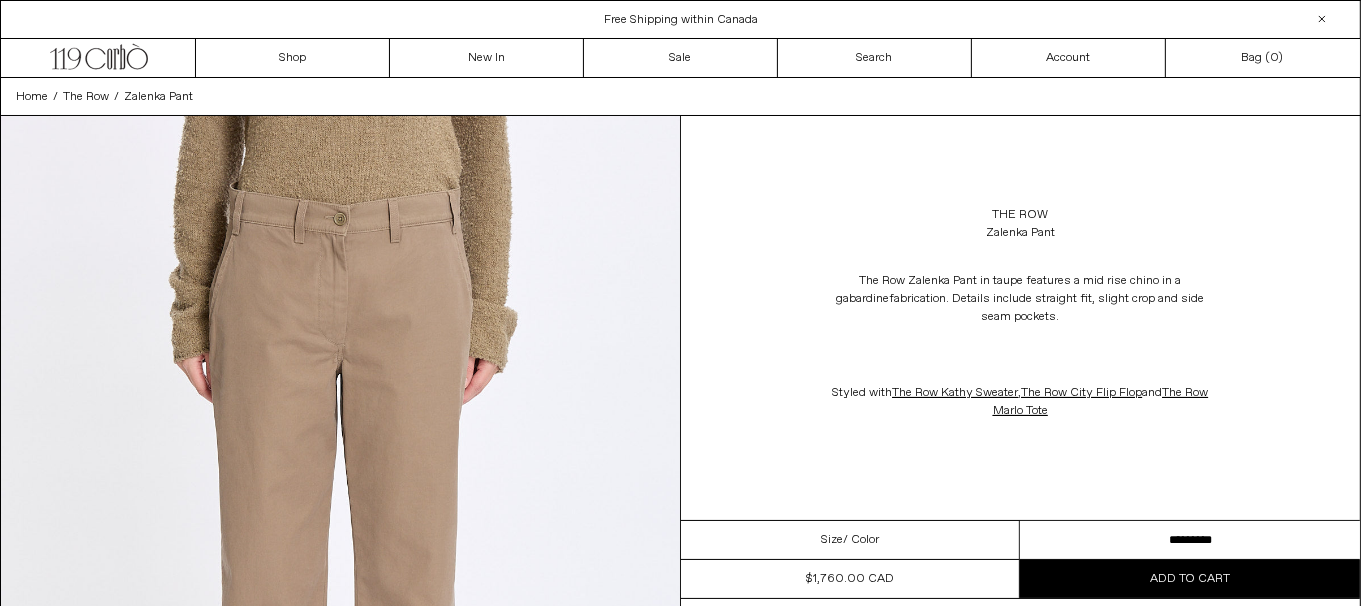 scroll, scrollTop: 0, scrollLeft: 0, axis: both 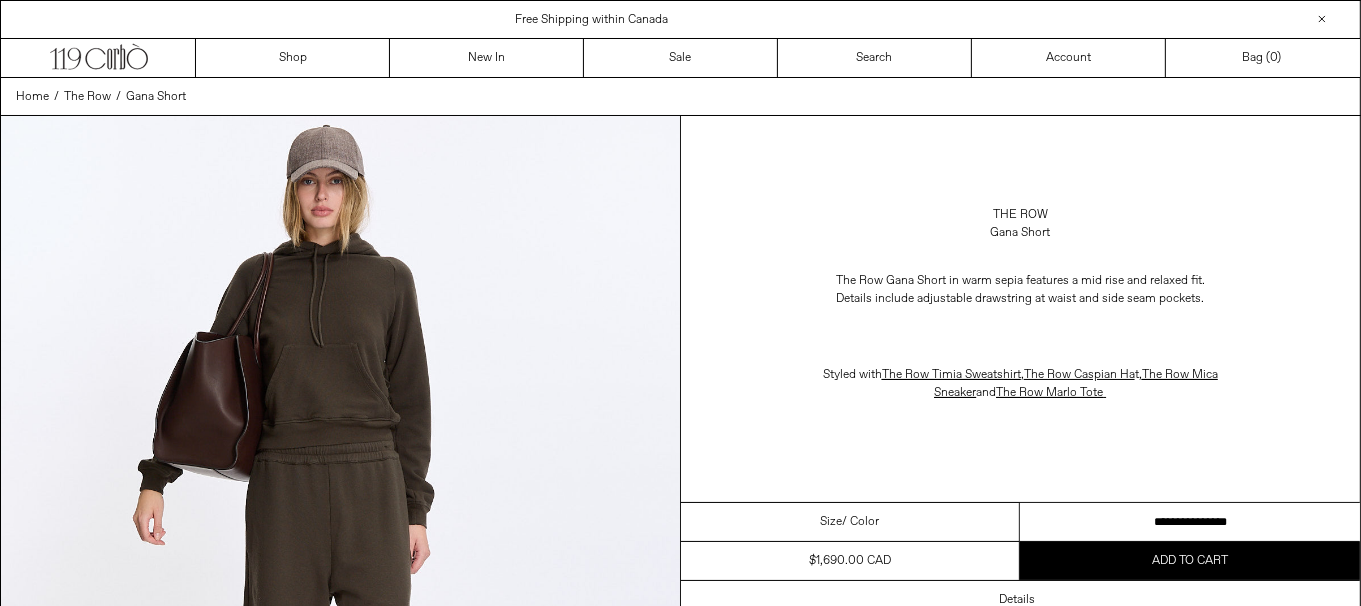 drag, startPoint x: 0, startPoint y: 0, endPoint x: 1253, endPoint y: 515, distance: 1354.7081 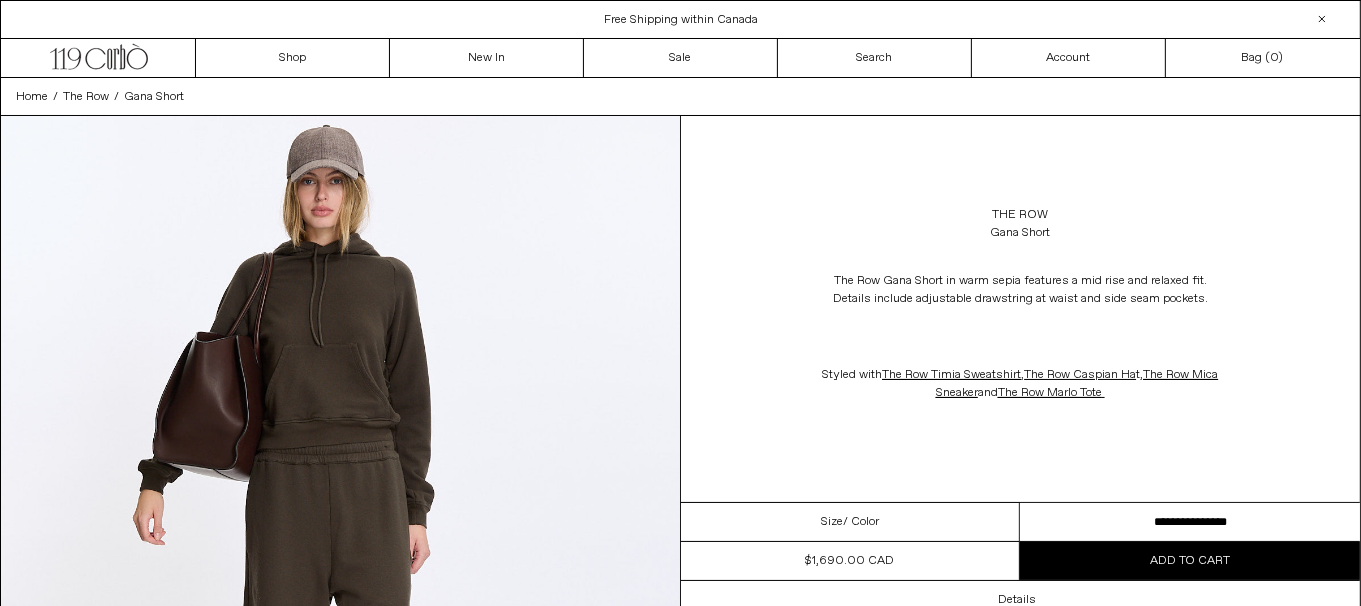 scroll, scrollTop: 0, scrollLeft: 0, axis: both 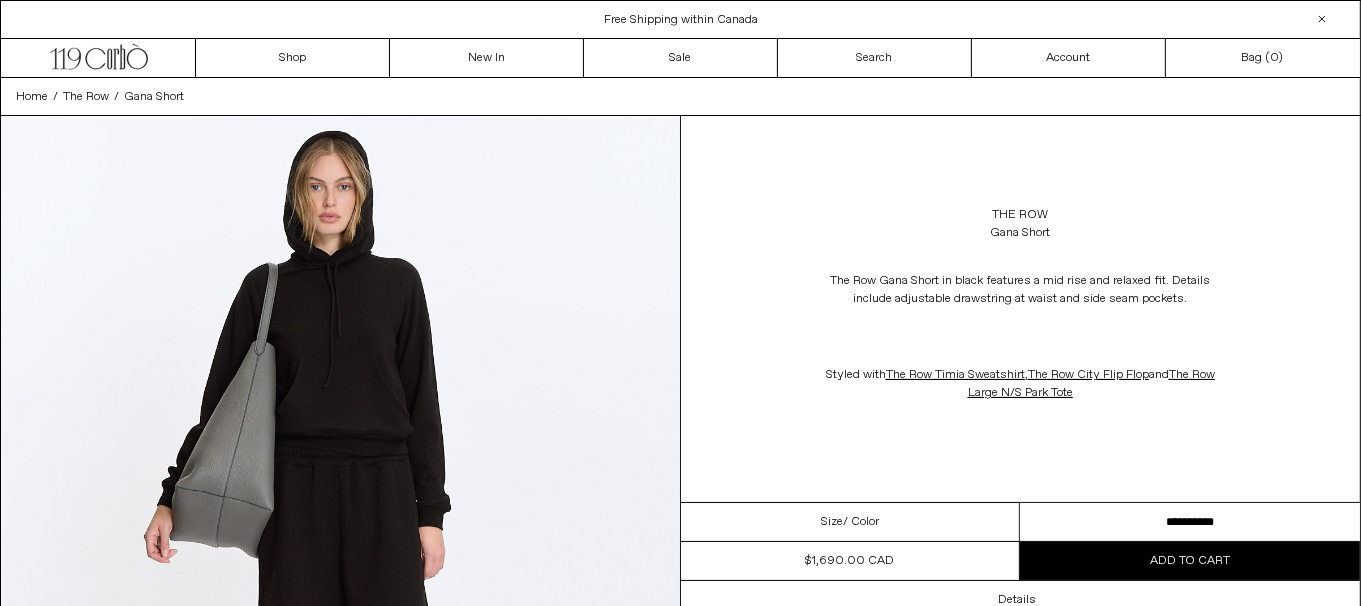 click on "**********" at bounding box center (1190, 522) 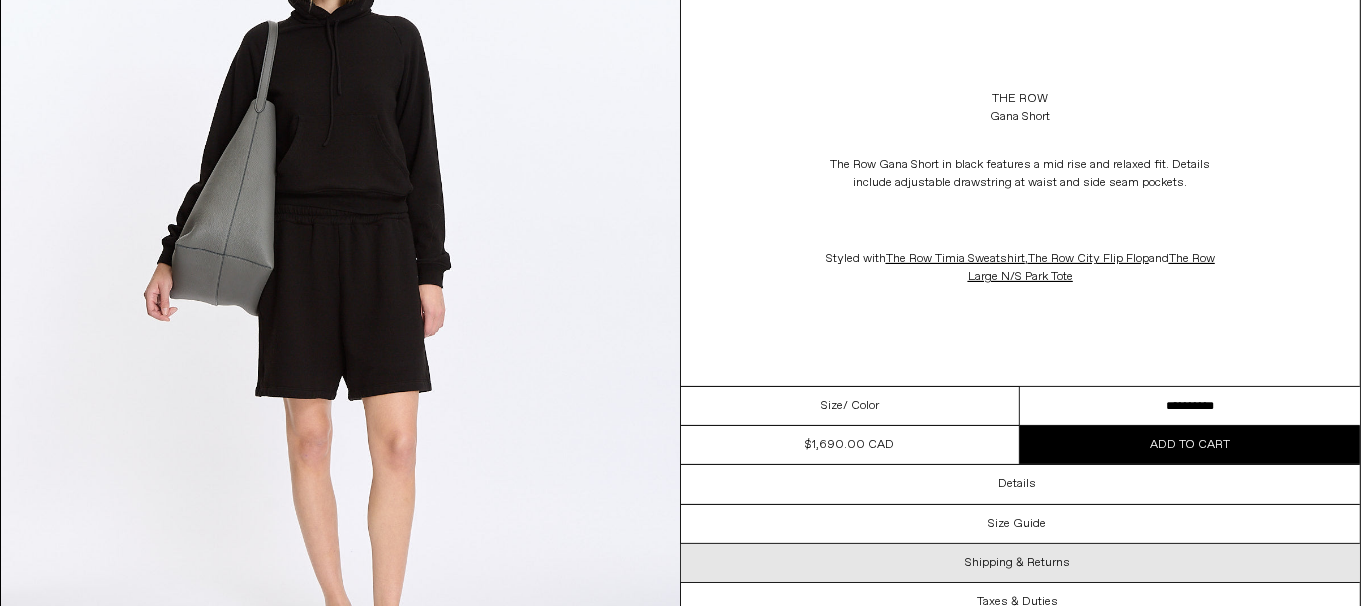 scroll, scrollTop: 300, scrollLeft: 0, axis: vertical 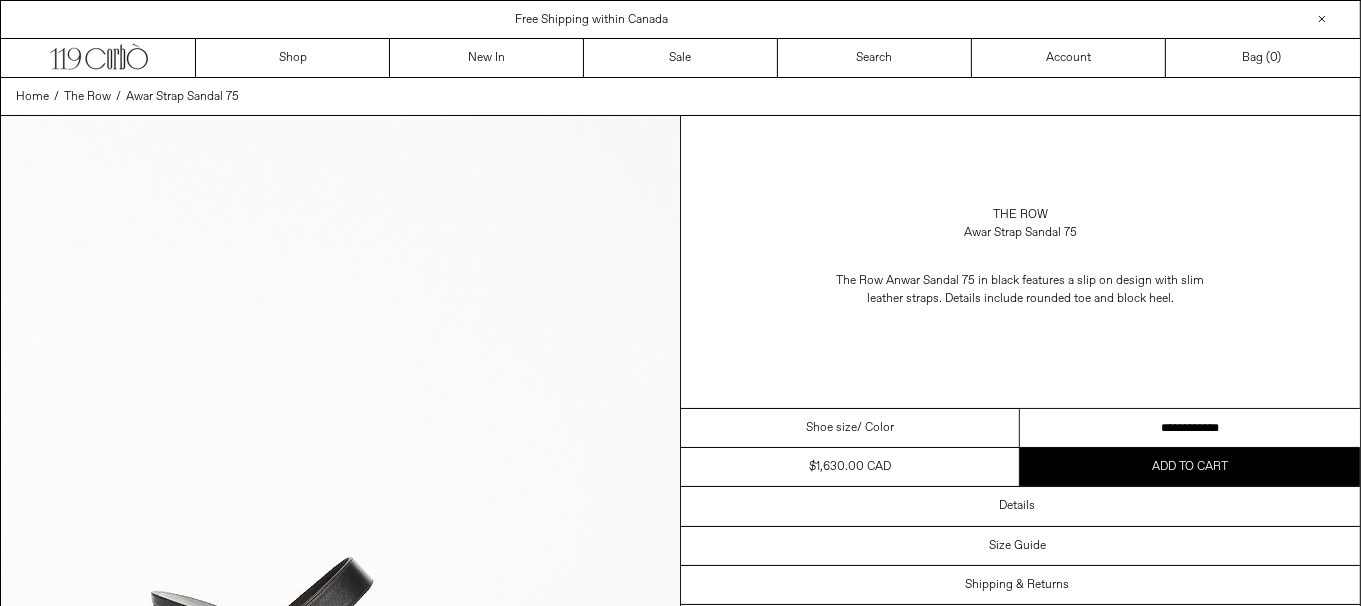 click on "**********" at bounding box center [1190, 428] 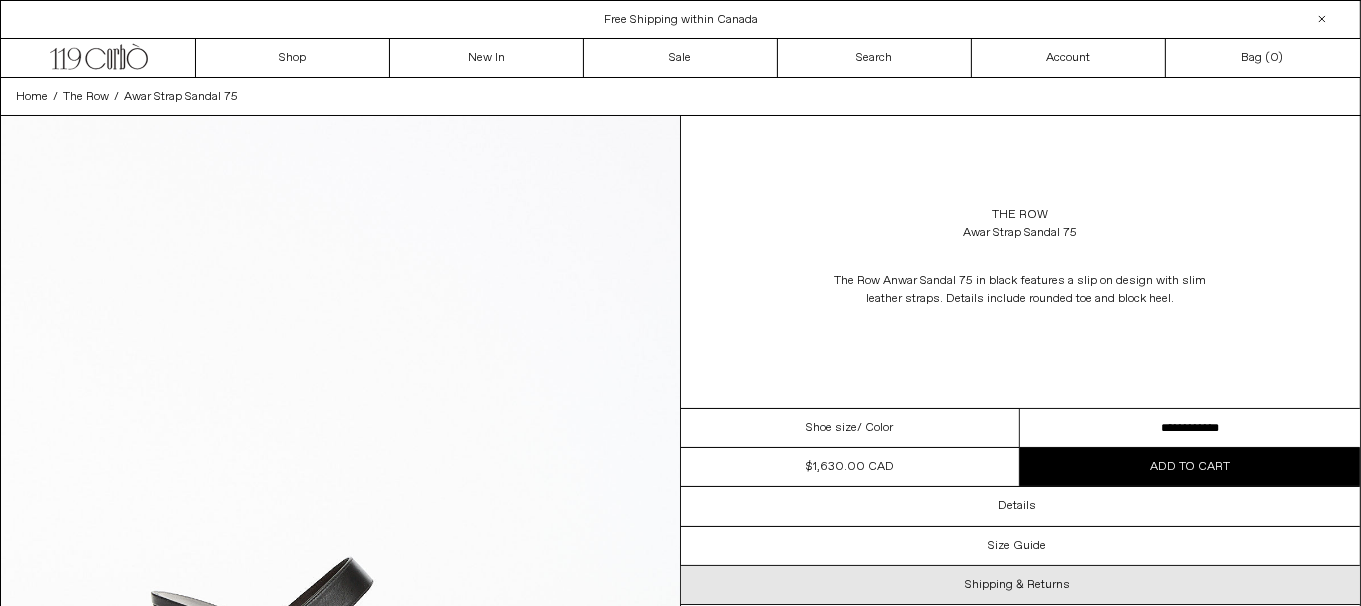 scroll, scrollTop: 0, scrollLeft: 0, axis: both 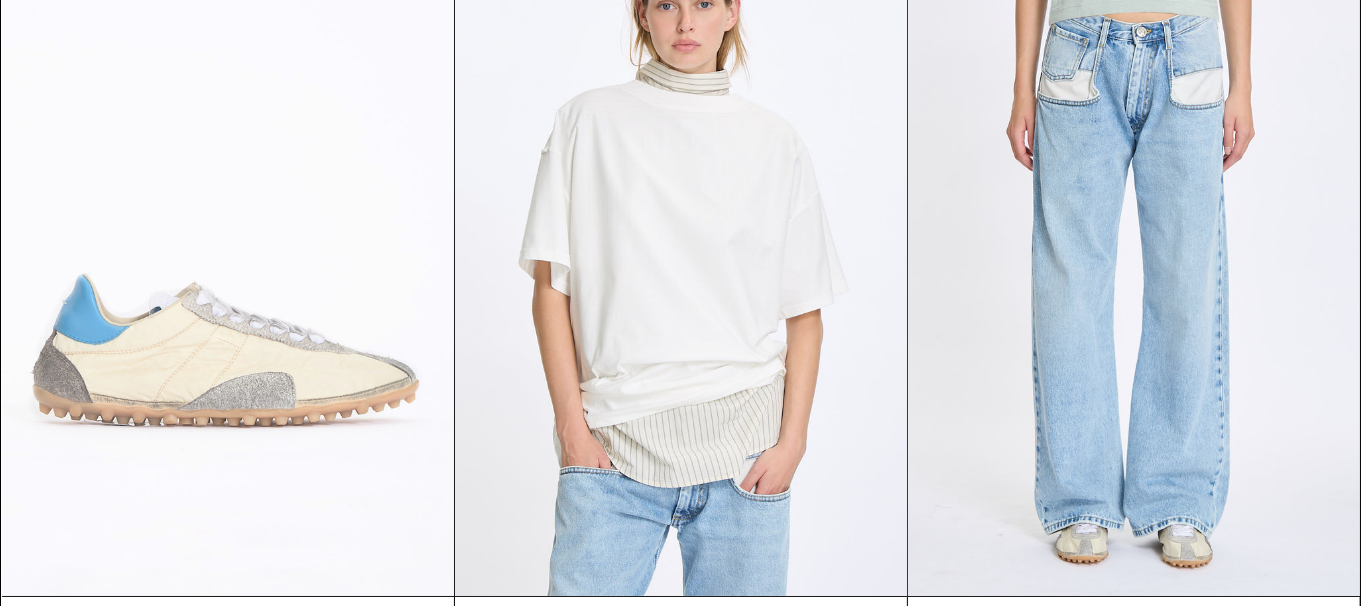 click at bounding box center (228, 257) 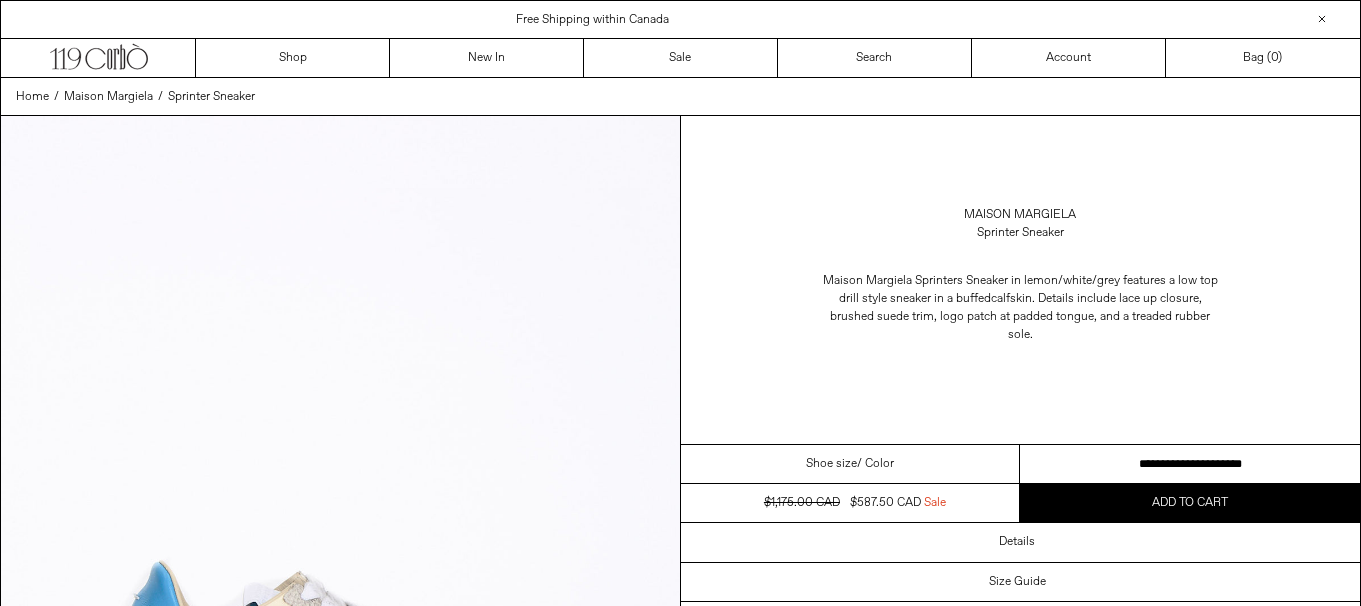scroll, scrollTop: 0, scrollLeft: 0, axis: both 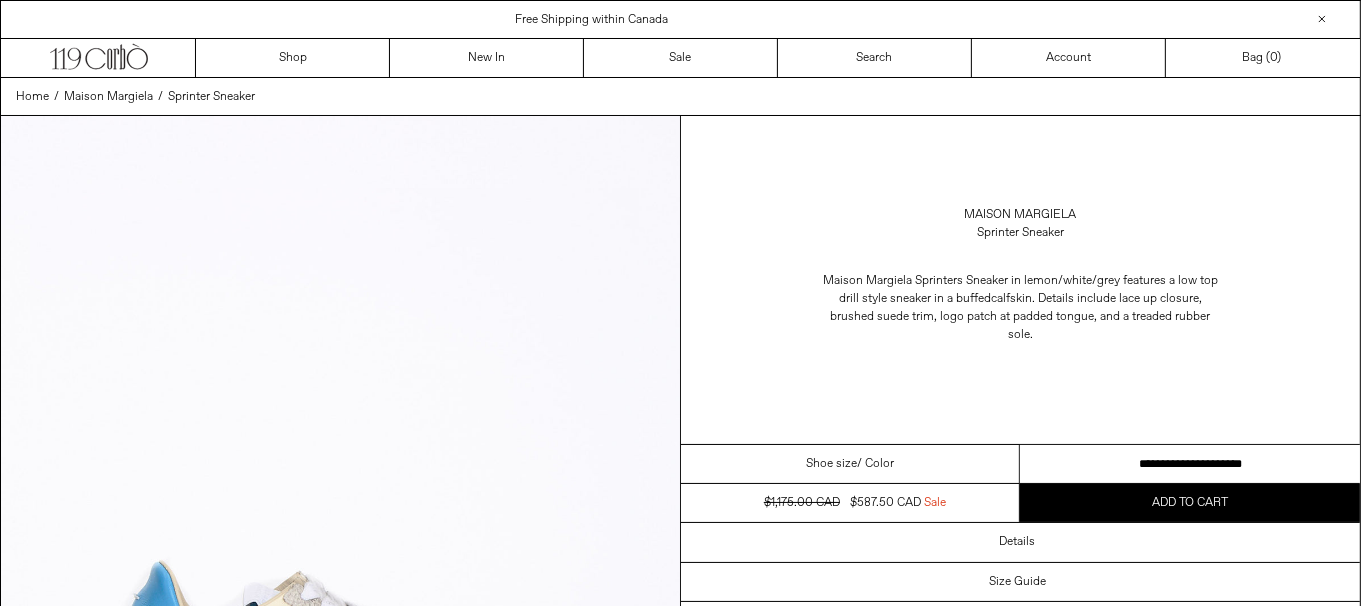 drag, startPoint x: 0, startPoint y: 0, endPoint x: 1374, endPoint y: 454, distance: 1447.0632 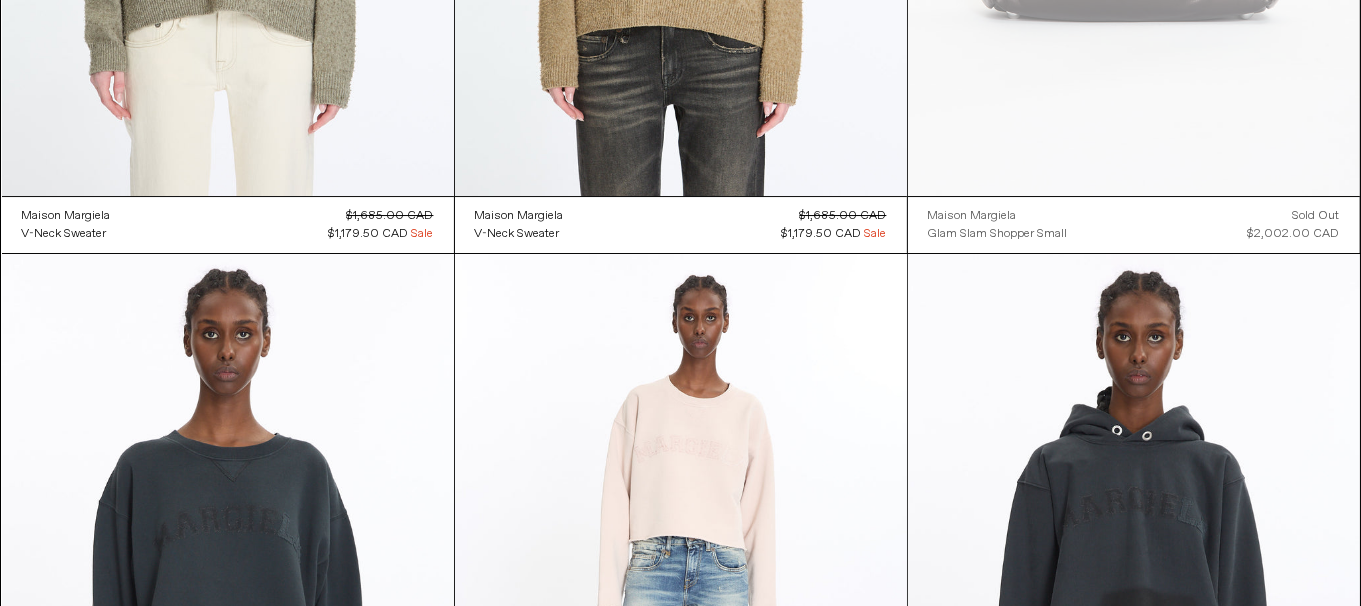 scroll, scrollTop: 6531, scrollLeft: 0, axis: vertical 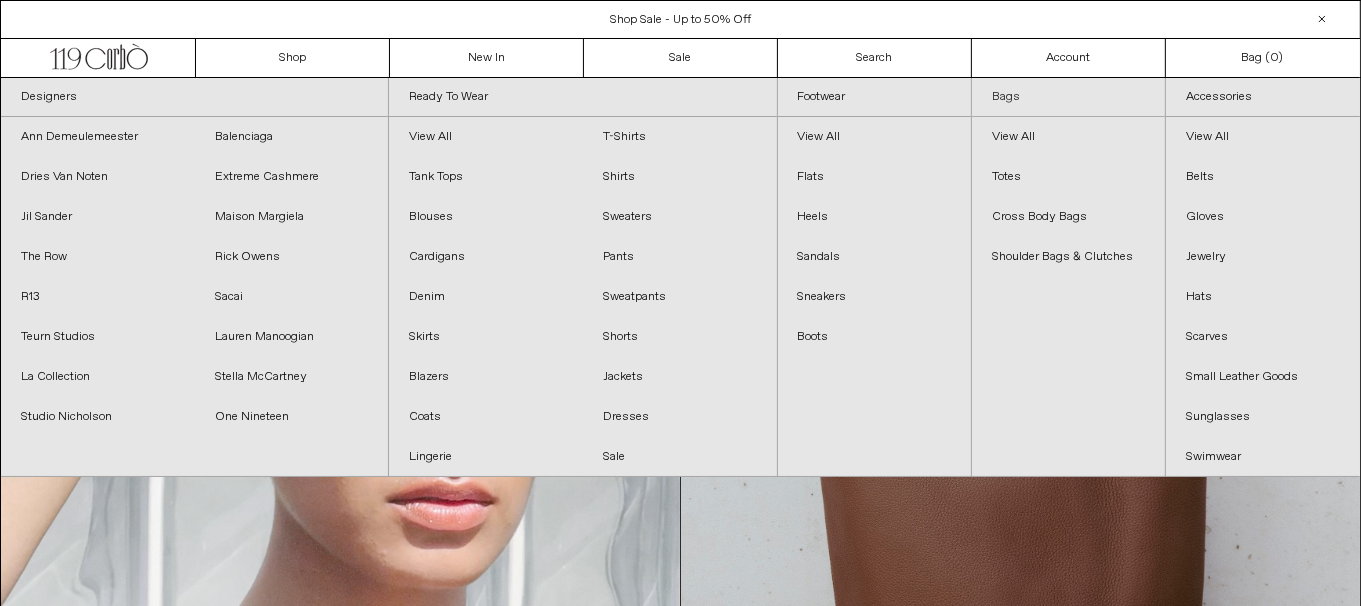click on "Bags" at bounding box center (1068, 97) 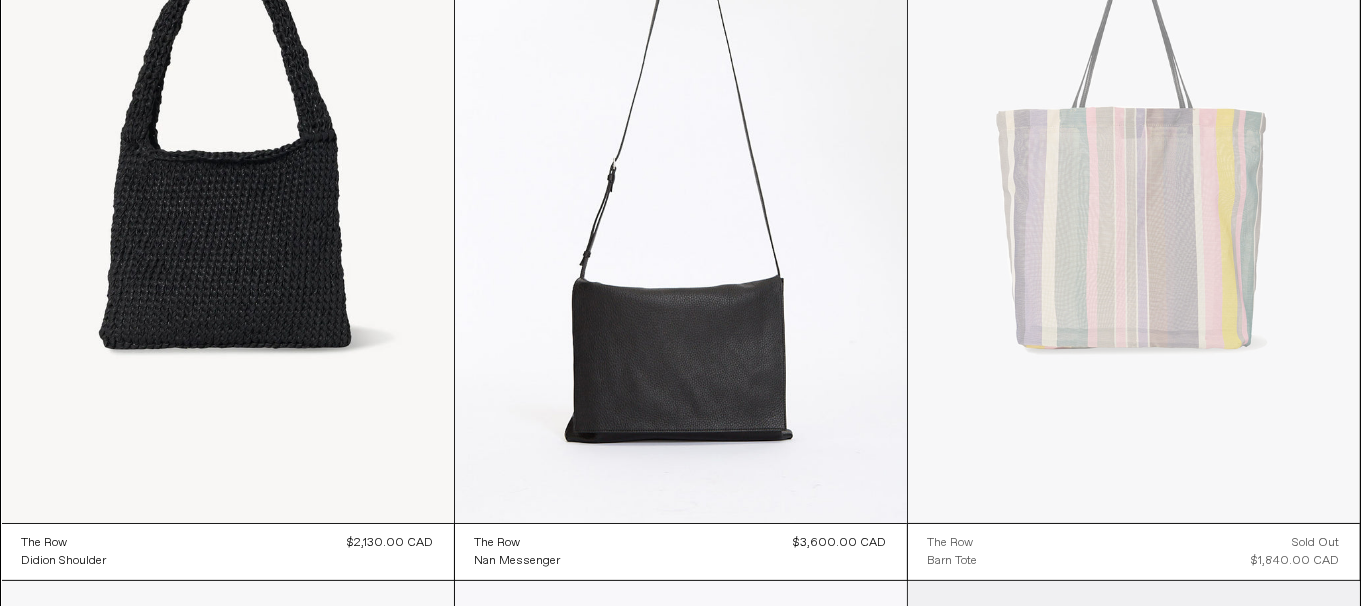 scroll, scrollTop: 300, scrollLeft: 0, axis: vertical 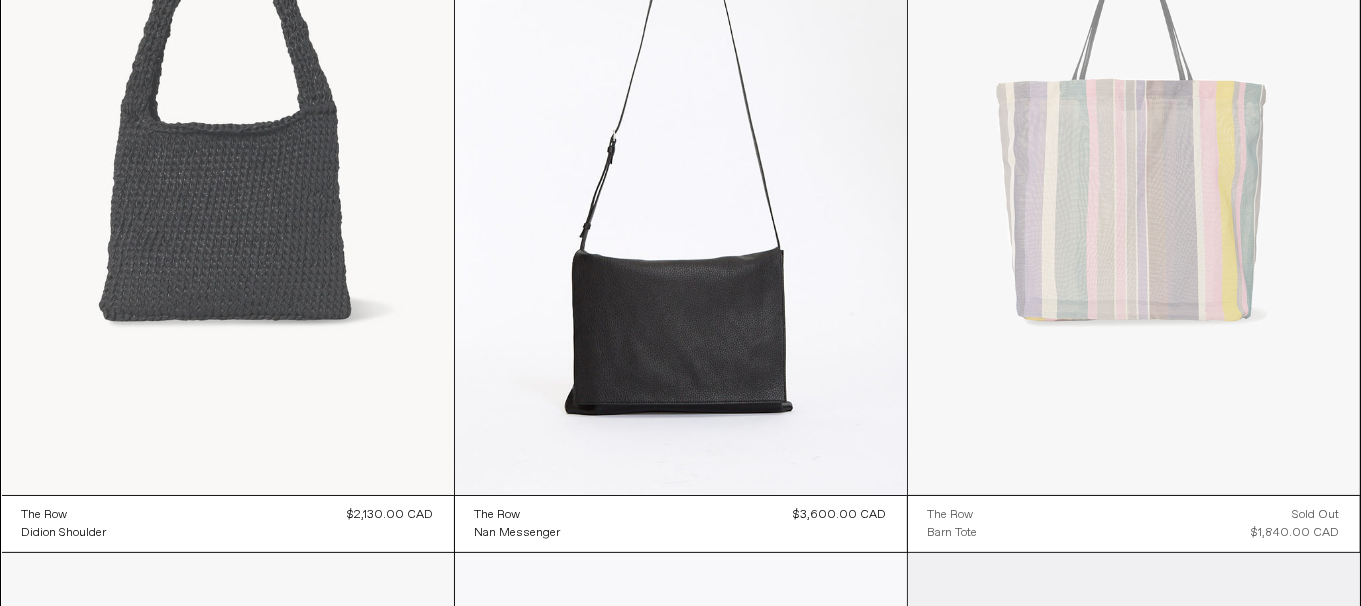click at bounding box center (228, 156) 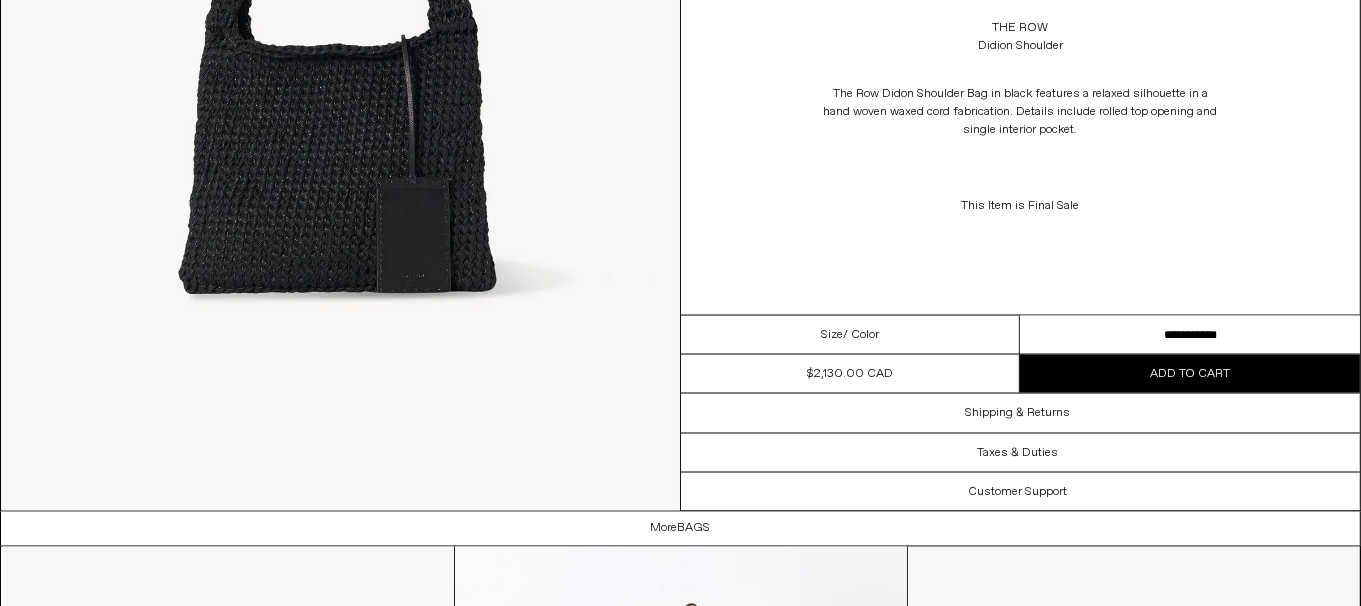scroll, scrollTop: 2811, scrollLeft: 0, axis: vertical 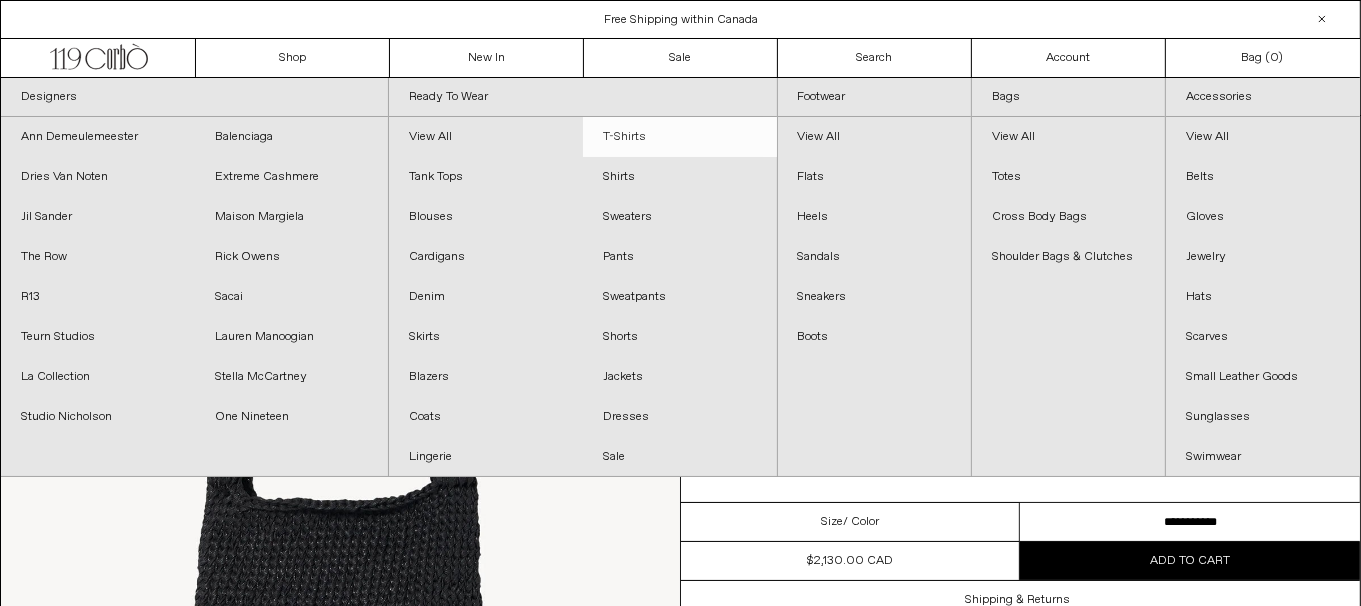 click on "T-Shirts" at bounding box center (680, 137) 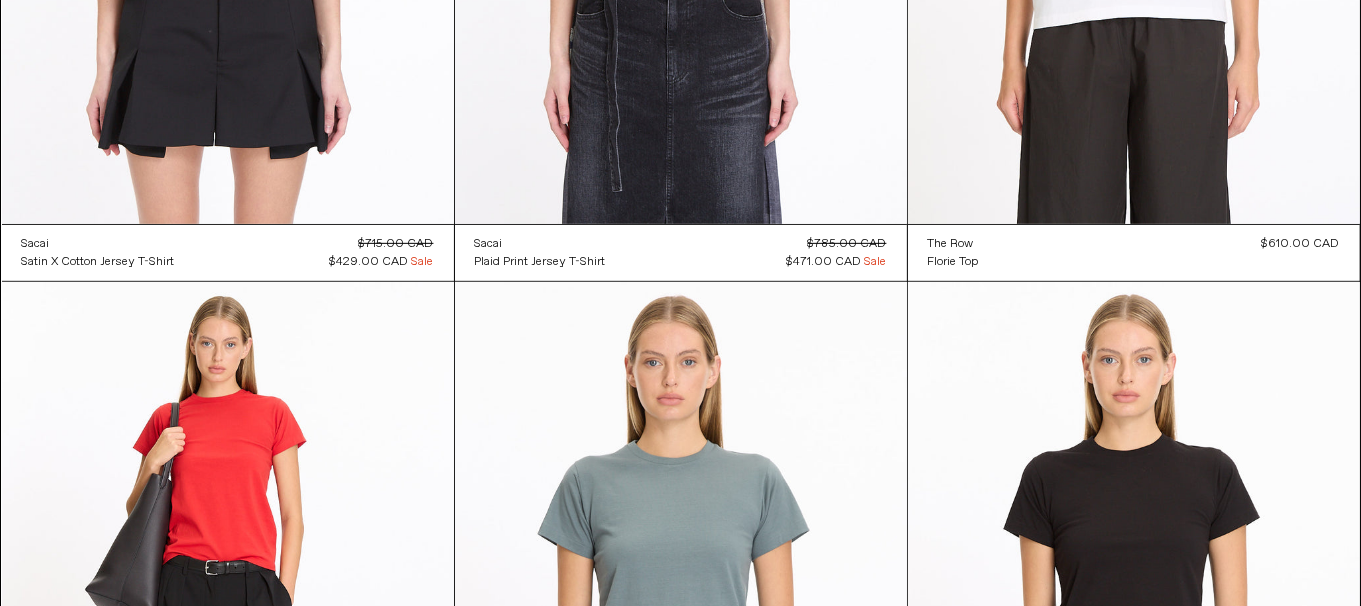 scroll, scrollTop: 8331, scrollLeft: 0, axis: vertical 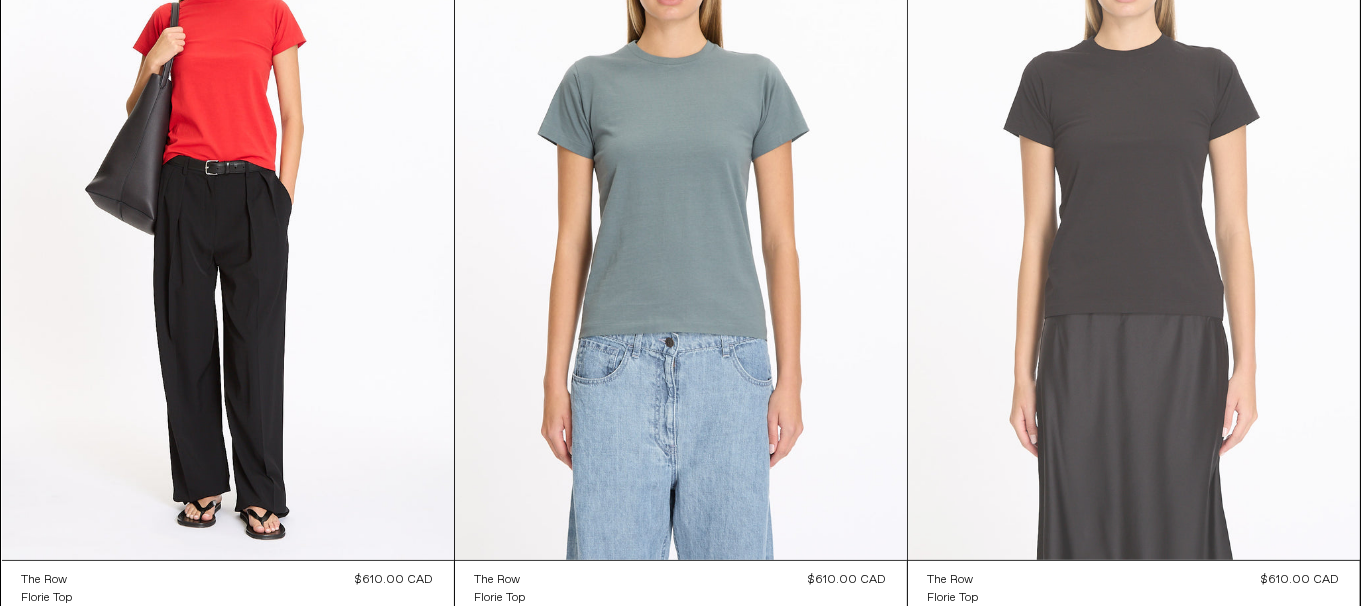 click at bounding box center (1134, 221) 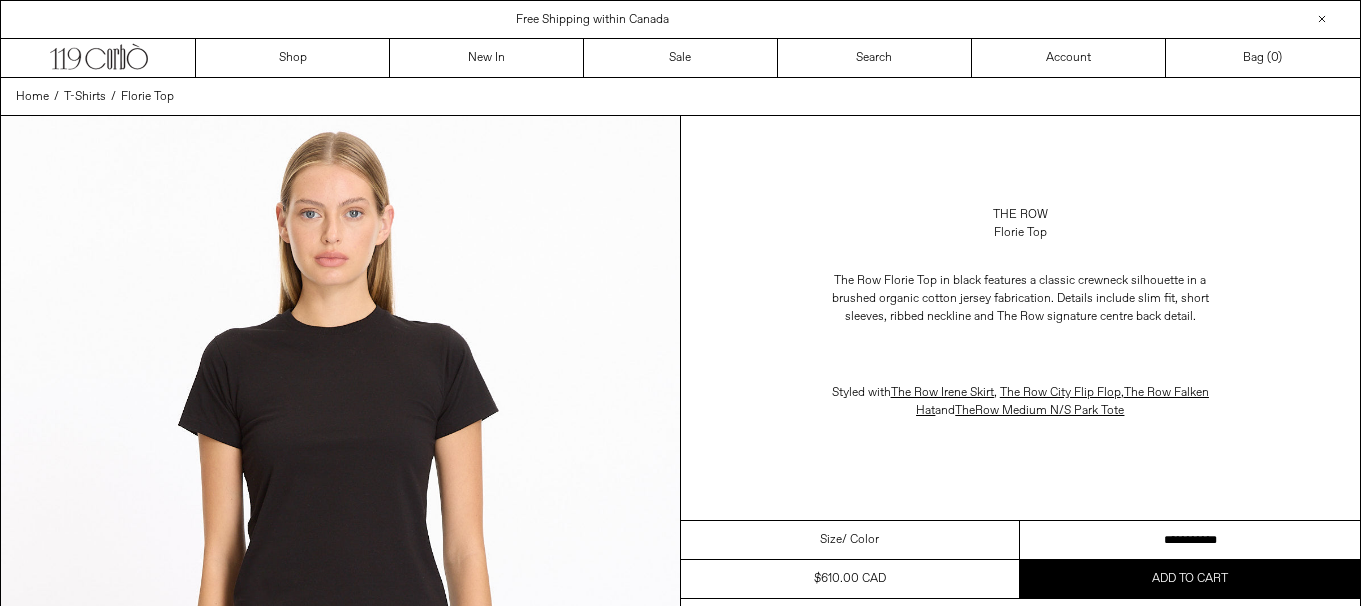 scroll, scrollTop: 0, scrollLeft: 0, axis: both 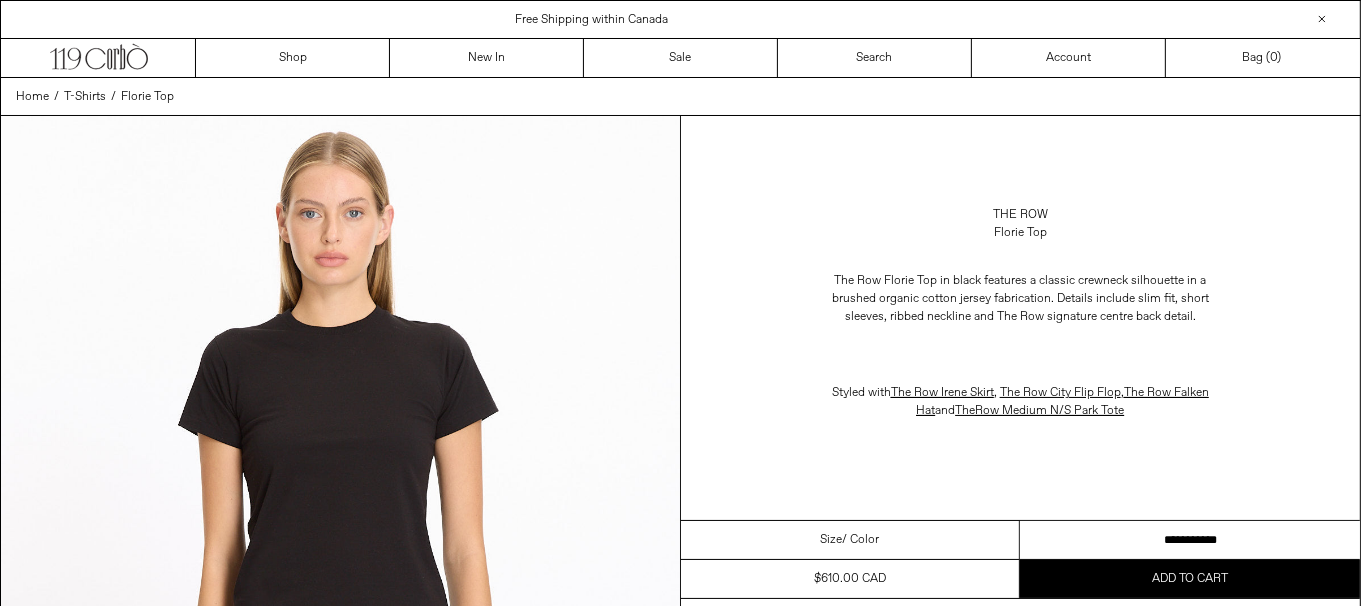 click on "**********" at bounding box center (1190, 540) 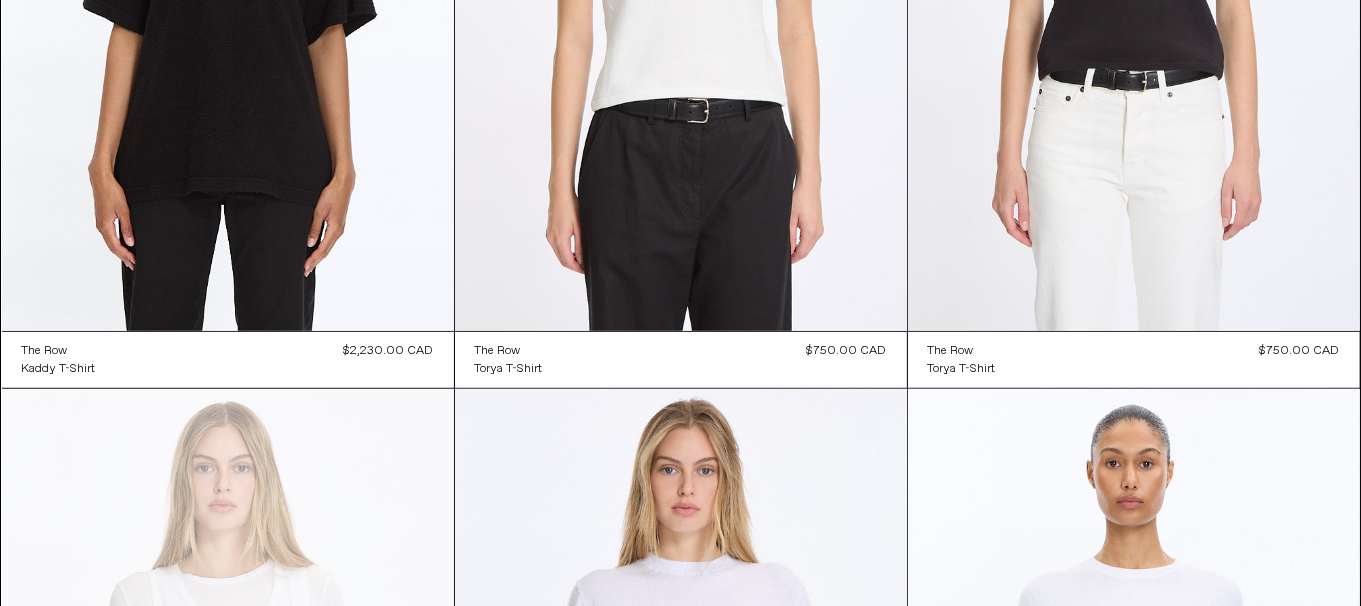 scroll, scrollTop: 0, scrollLeft: 0, axis: both 